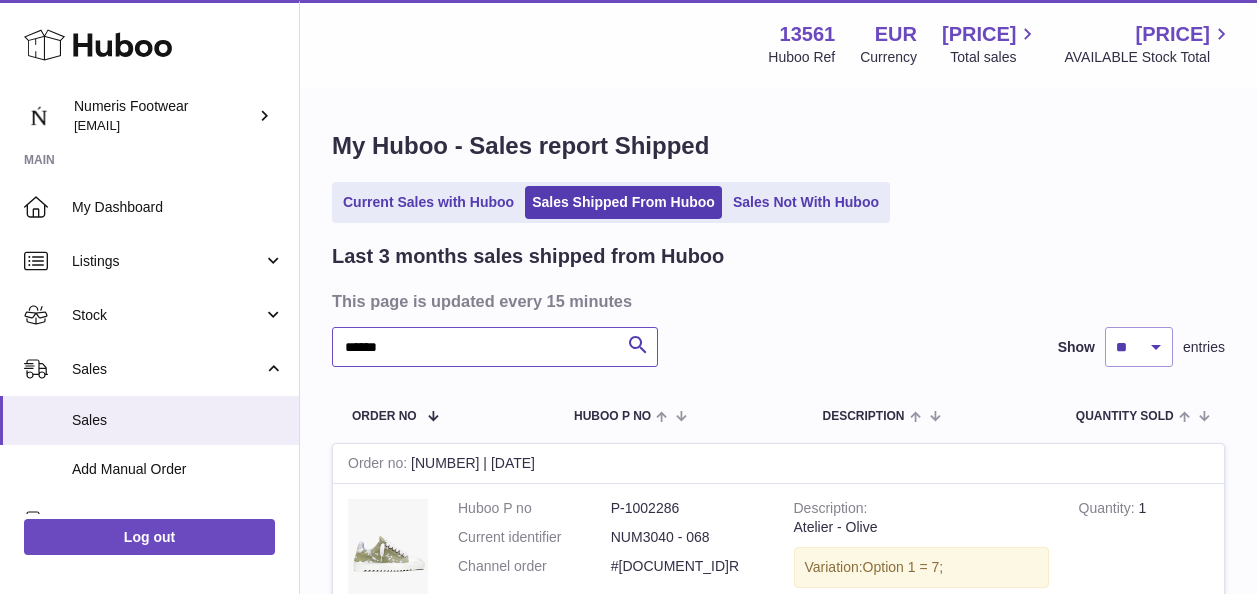 scroll, scrollTop: 188, scrollLeft: 0, axis: vertical 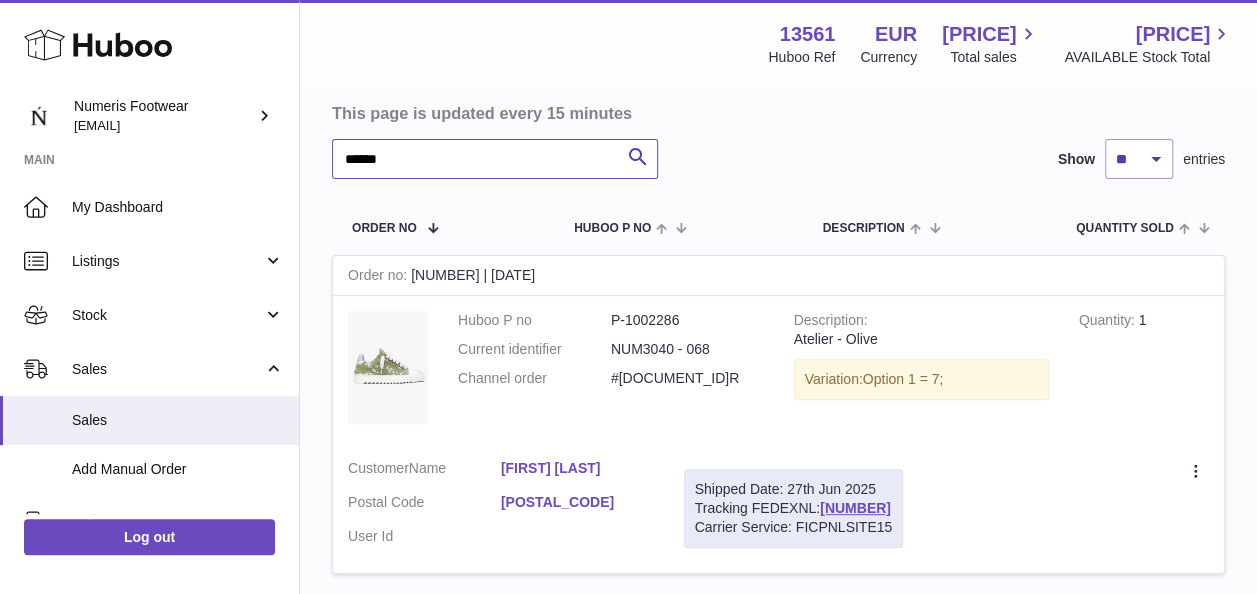 drag, startPoint x: 326, startPoint y: 155, endPoint x: 254, endPoint y: 156, distance: 72.00694 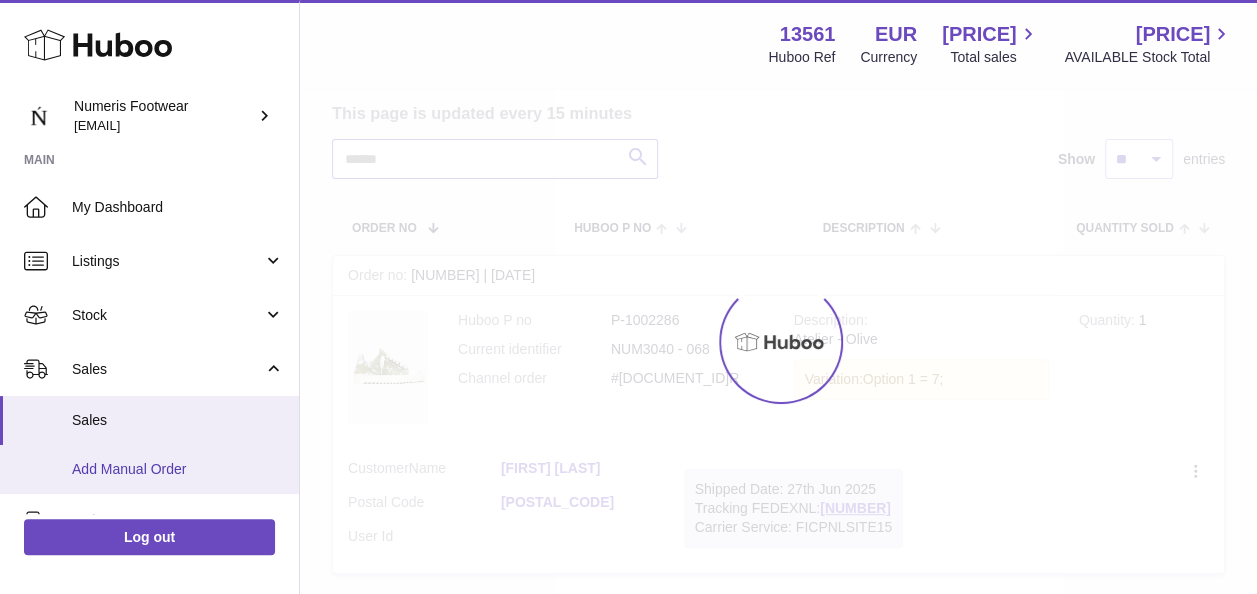 type 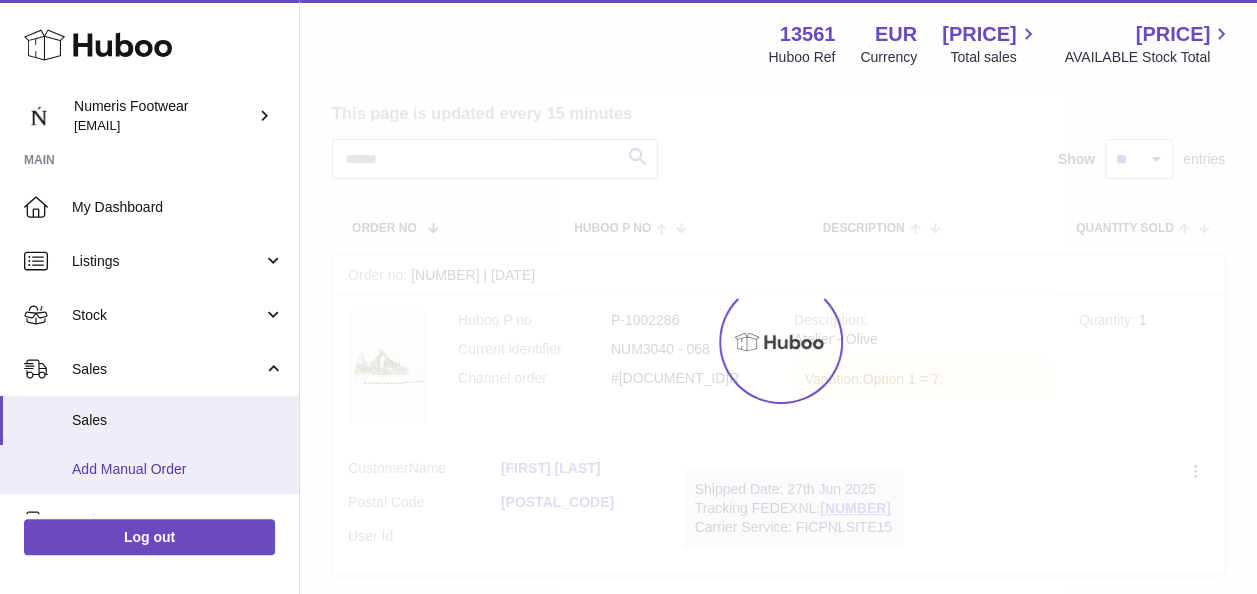 click on "Add Manual Order" at bounding box center [178, 469] 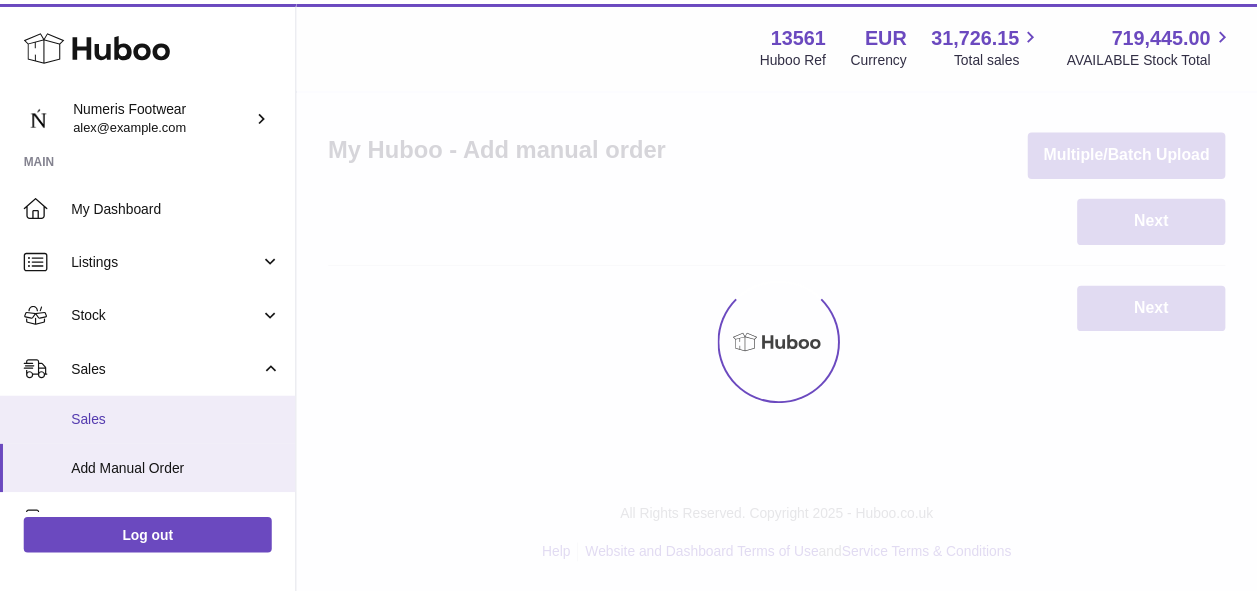 scroll, scrollTop: 0, scrollLeft: 0, axis: both 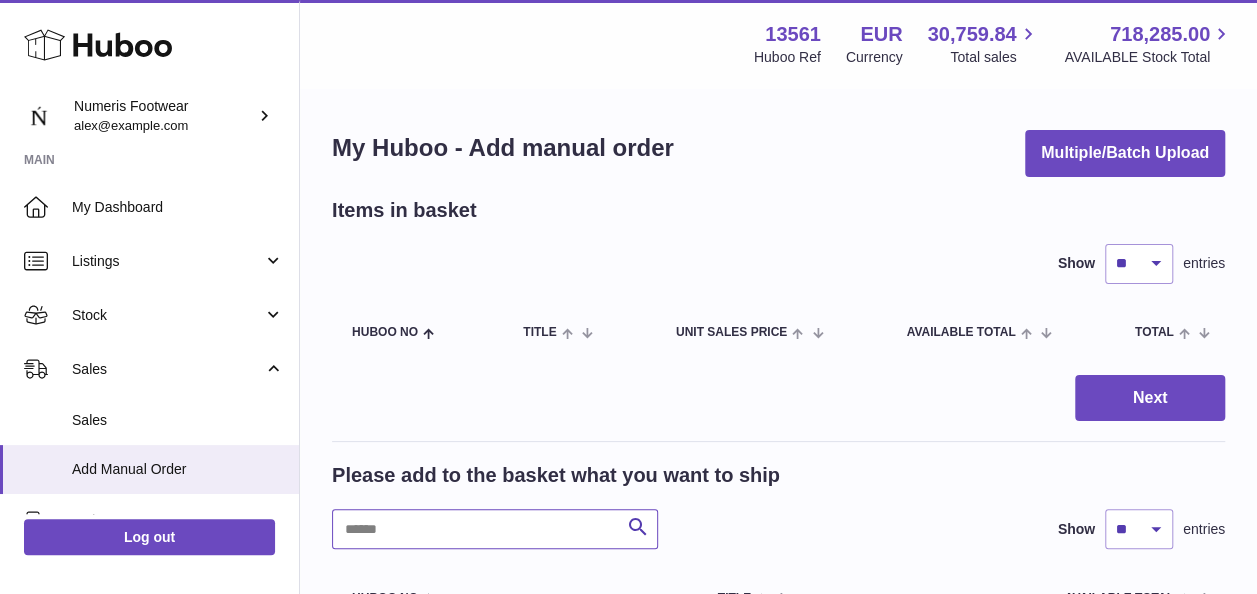 click at bounding box center [495, 529] 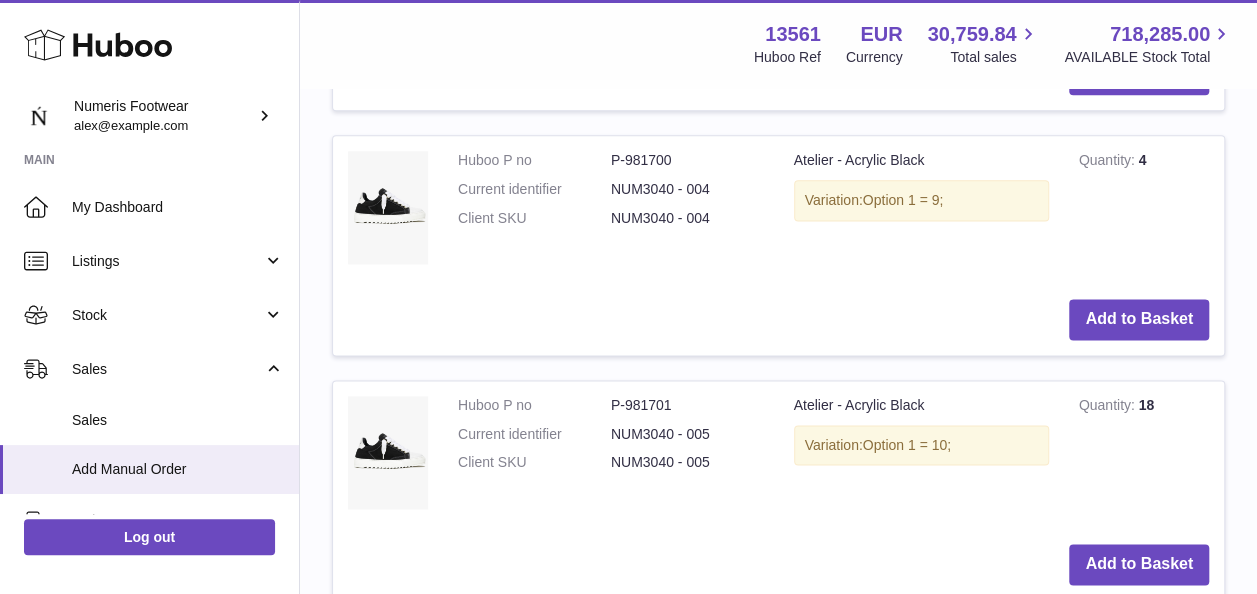 scroll, scrollTop: 1240, scrollLeft: 0, axis: vertical 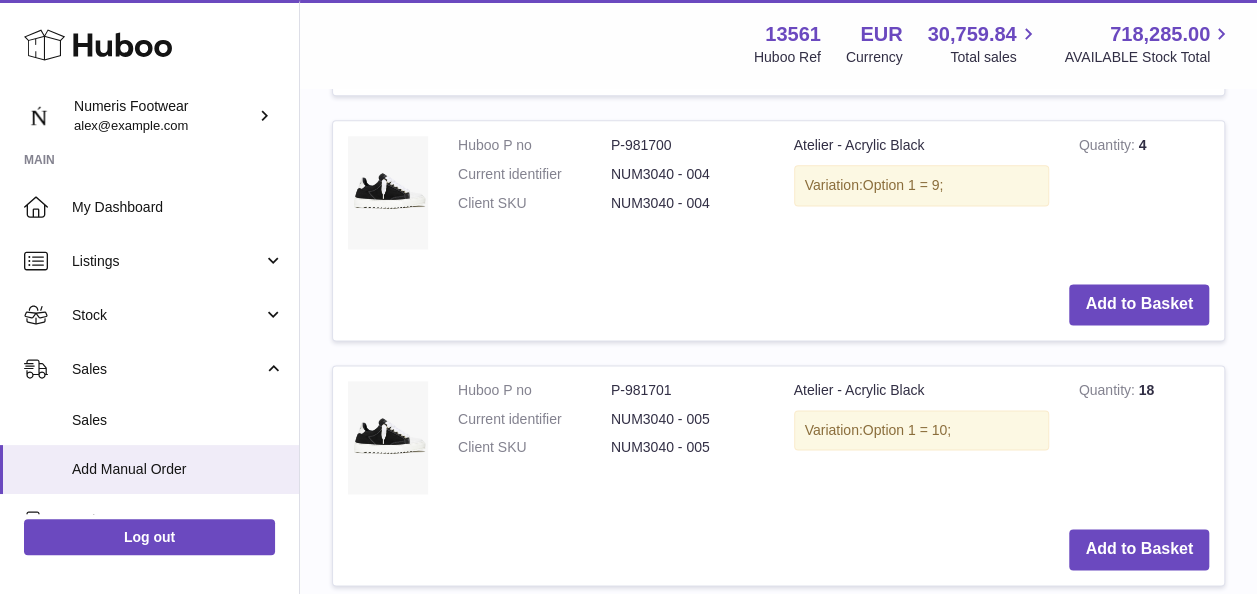 type on "**********" 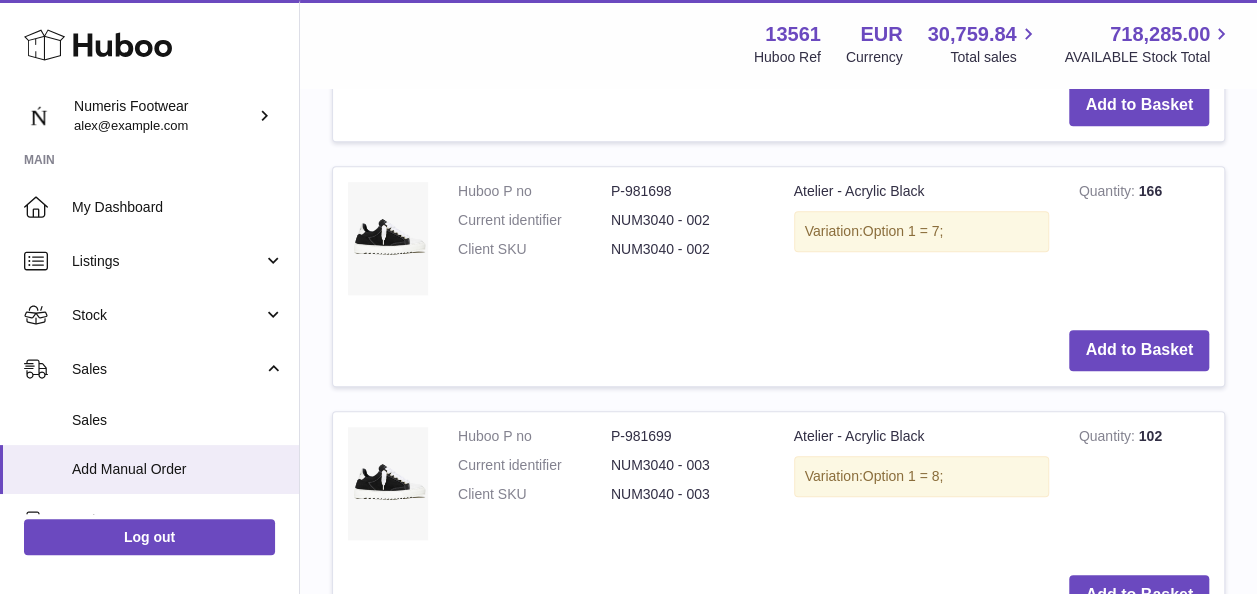 scroll, scrollTop: 706, scrollLeft: 0, axis: vertical 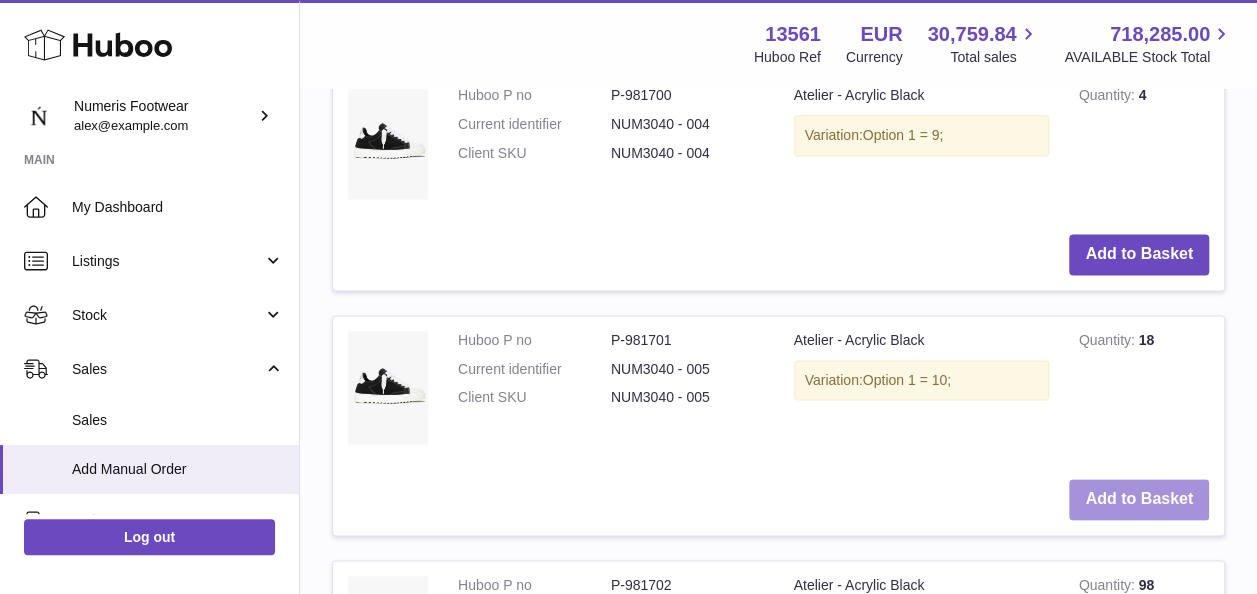 click on "Add to Basket" at bounding box center (1139, 499) 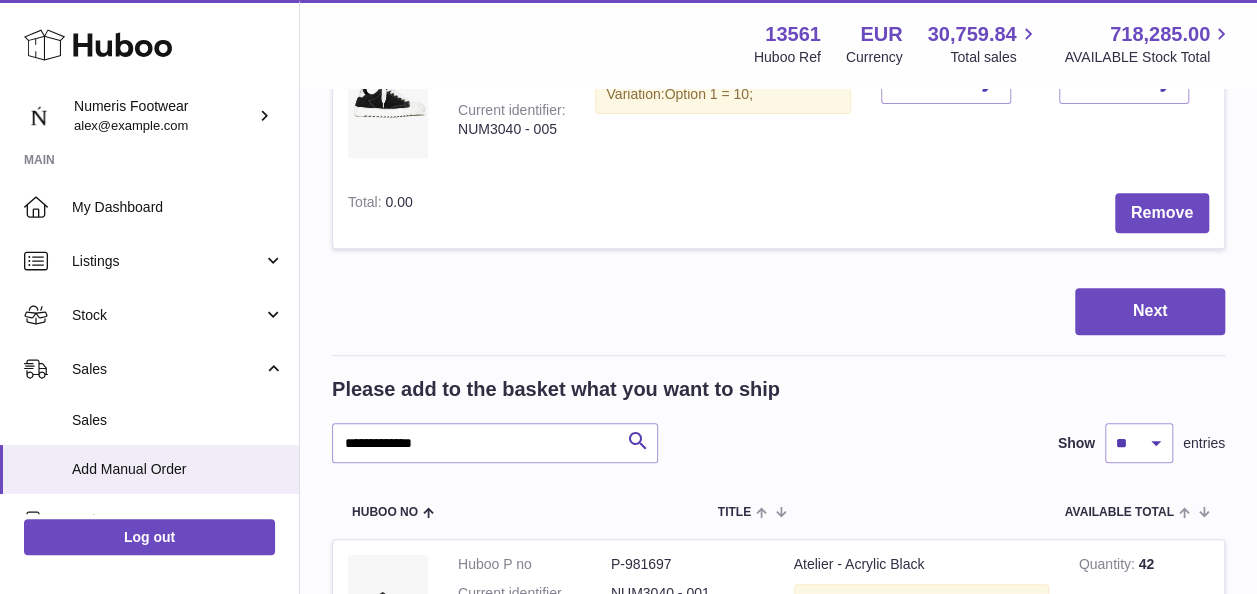 scroll, scrollTop: 330, scrollLeft: 0, axis: vertical 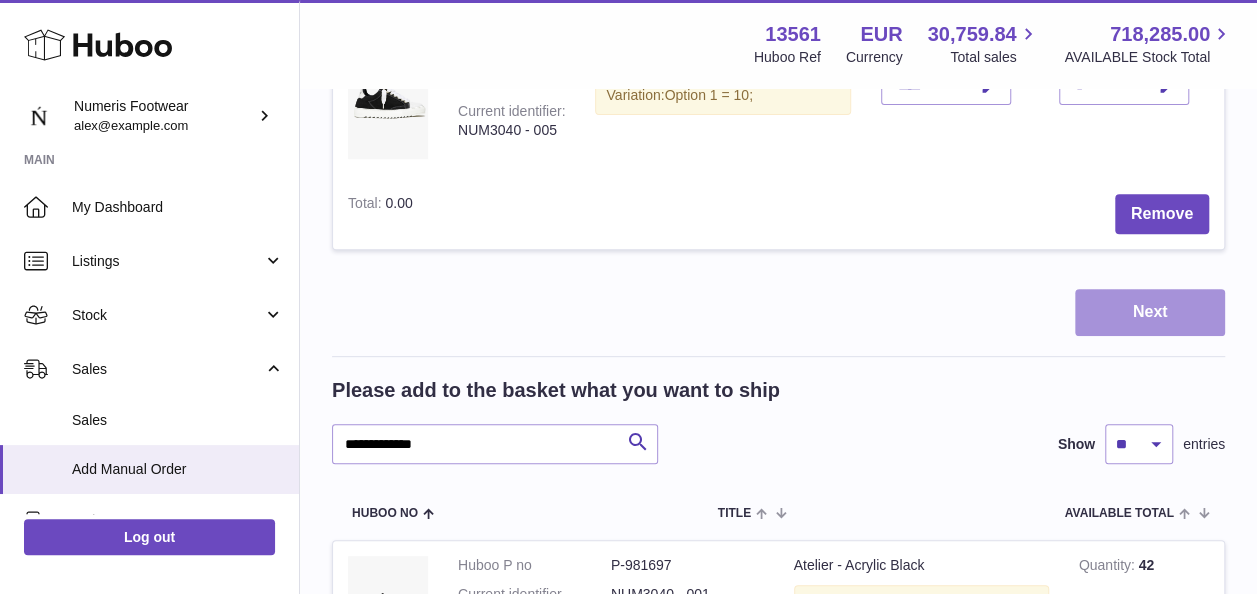 click on "Next" at bounding box center (1150, 312) 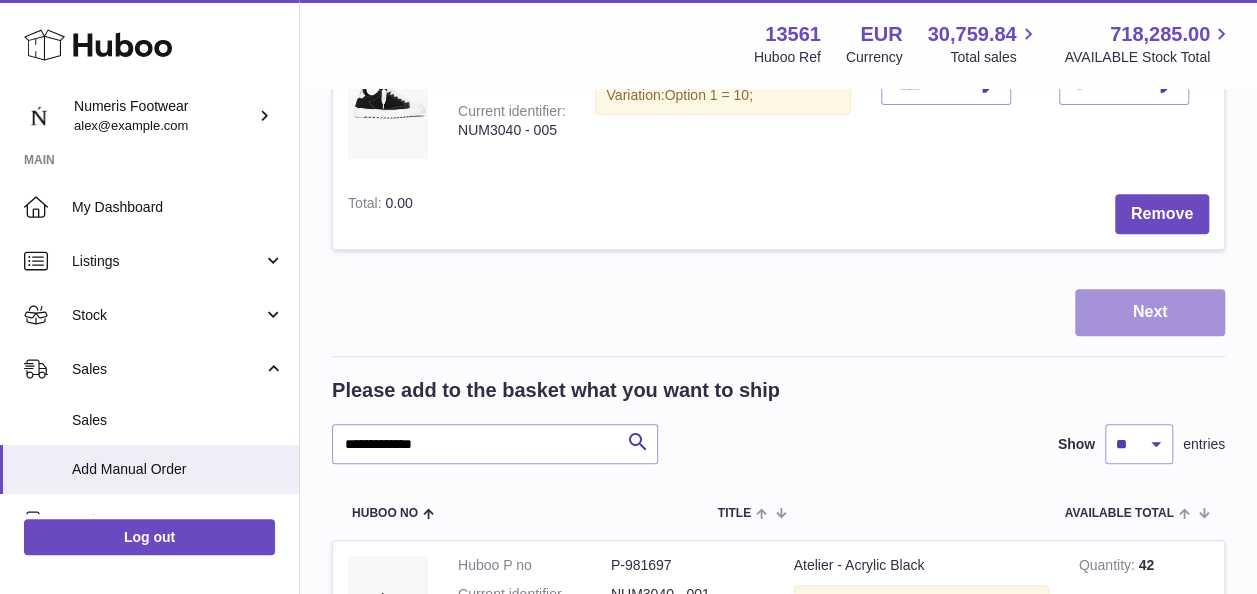 scroll, scrollTop: 0, scrollLeft: 0, axis: both 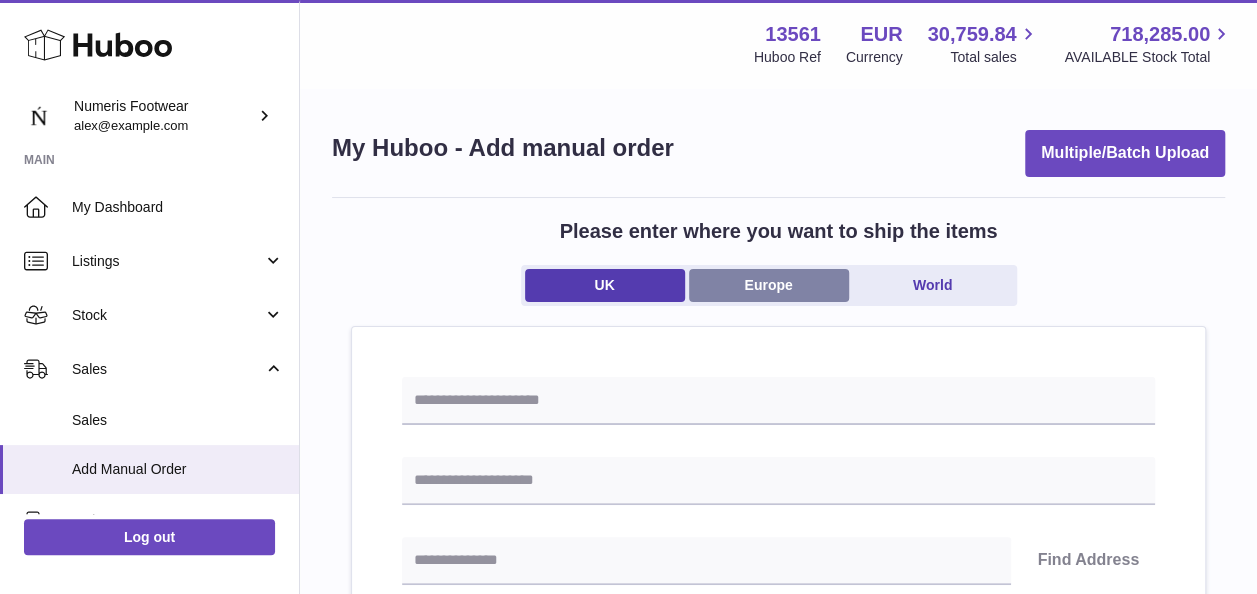 click on "Europe" at bounding box center (769, 285) 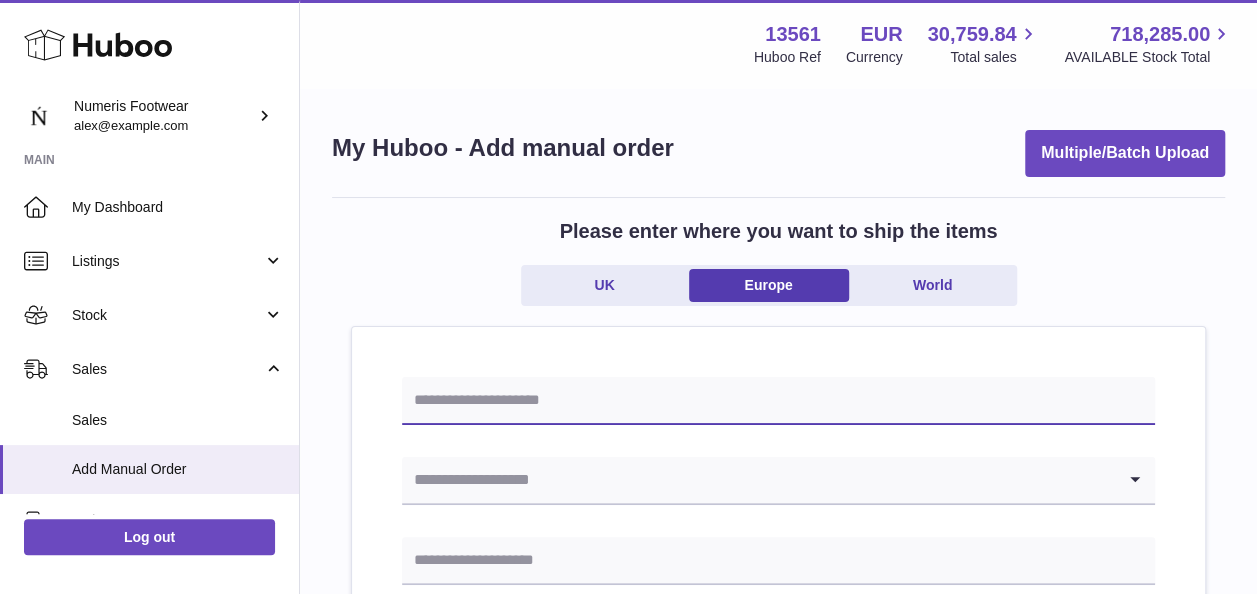 click at bounding box center (778, 401) 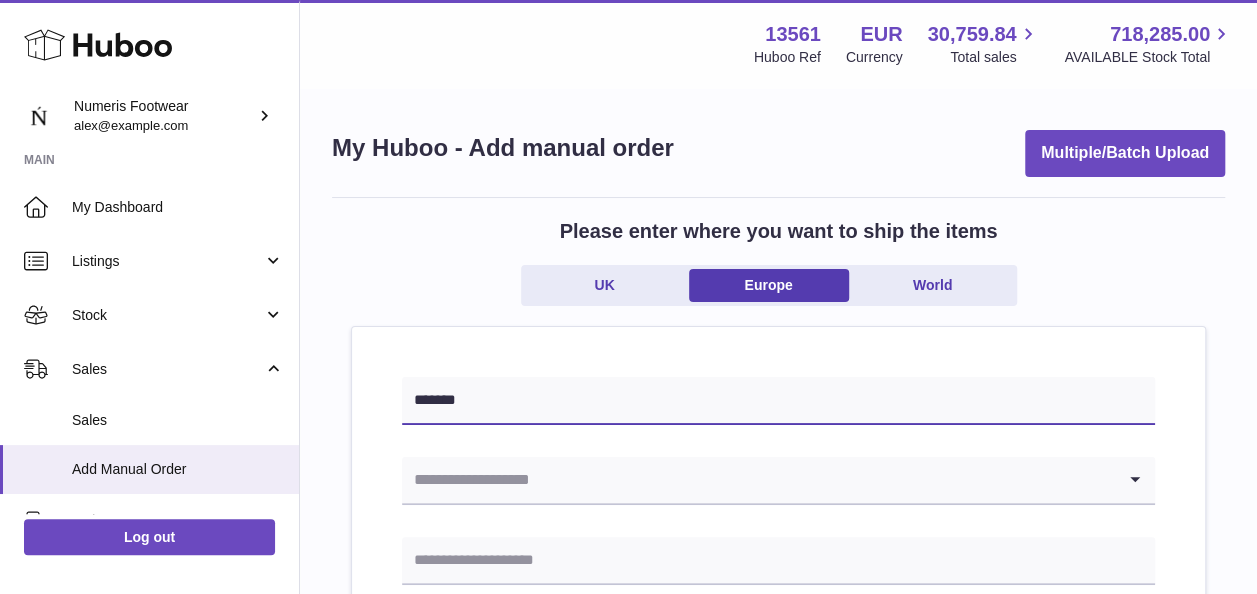 type on "*******" 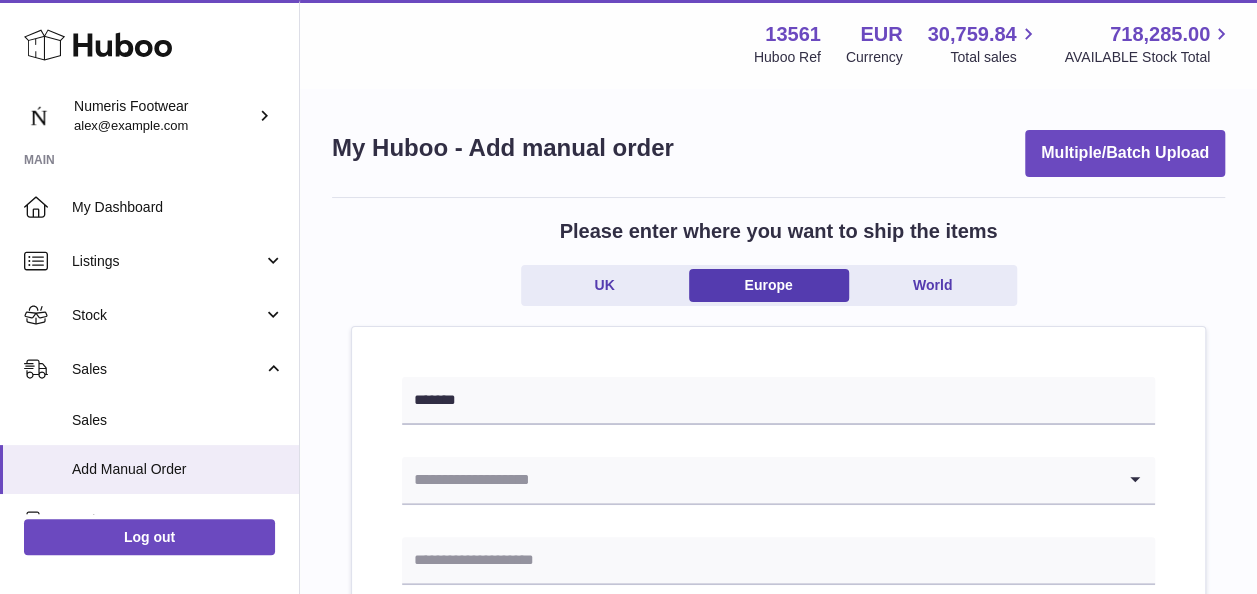 click at bounding box center [758, 480] 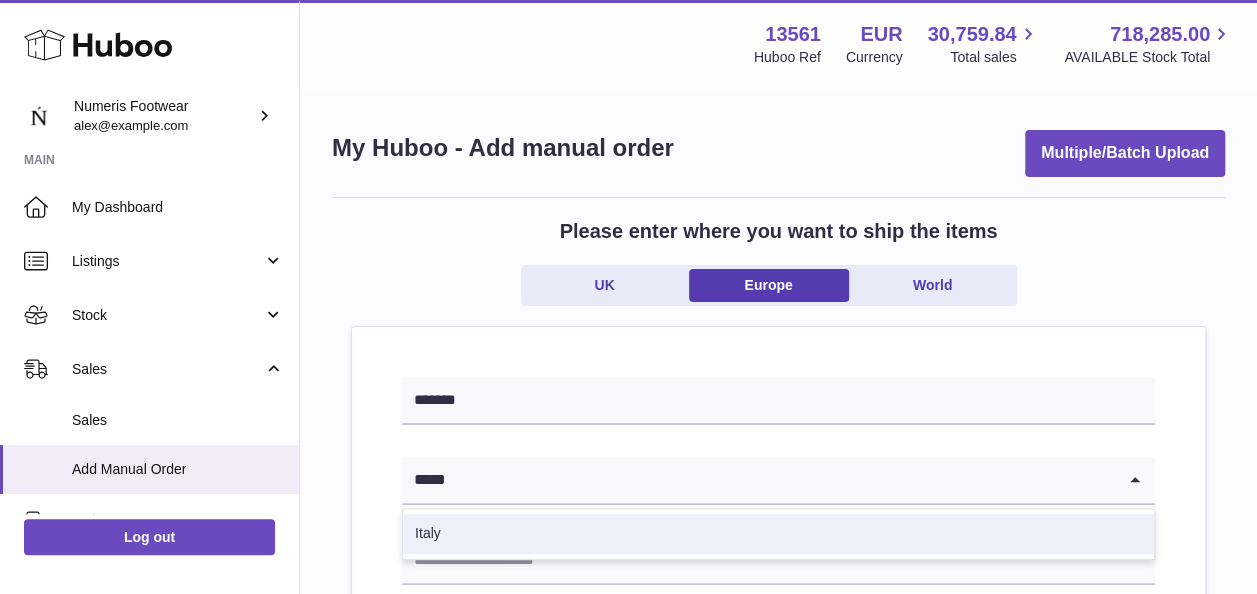 click on "Italy" at bounding box center [778, 534] 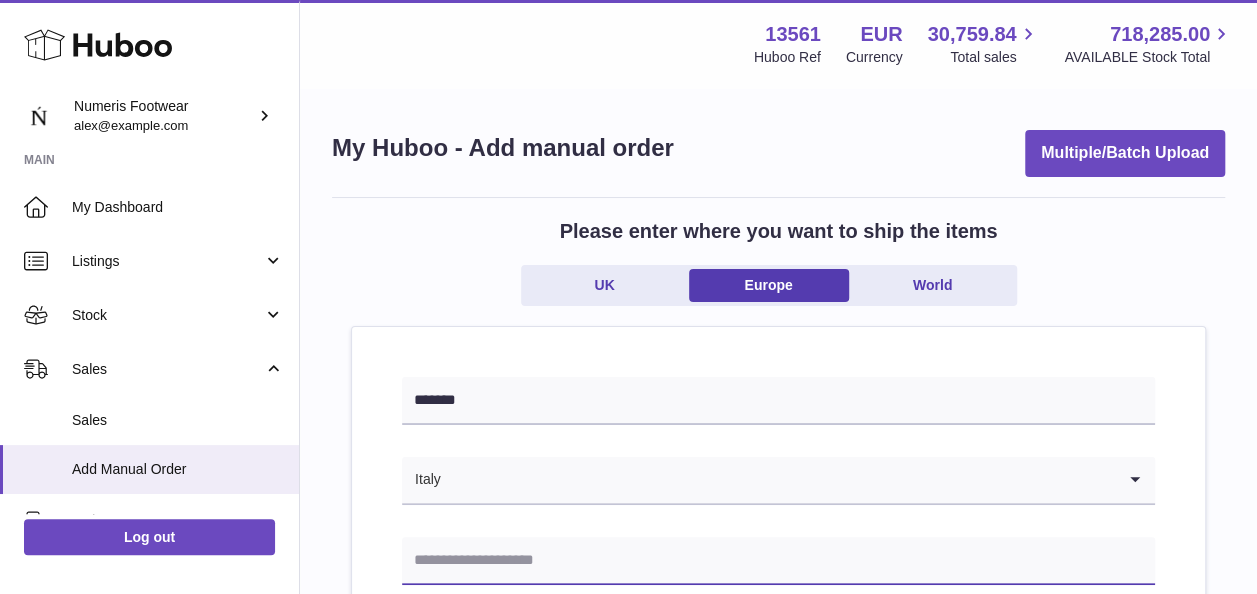 click at bounding box center (778, 561) 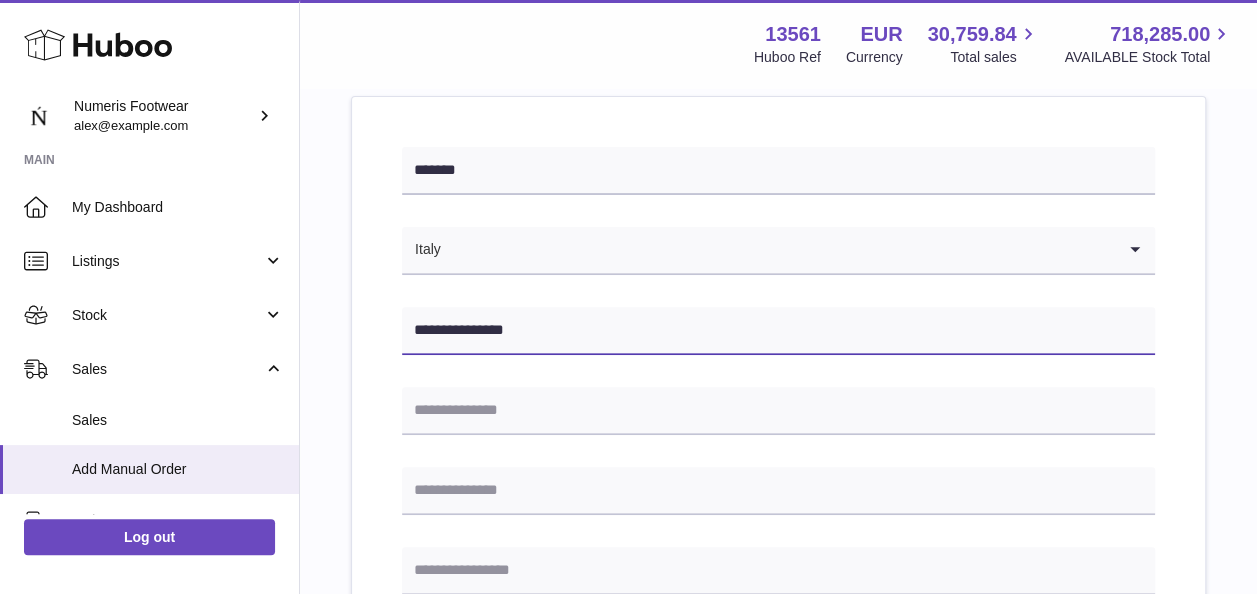 scroll, scrollTop: 232, scrollLeft: 0, axis: vertical 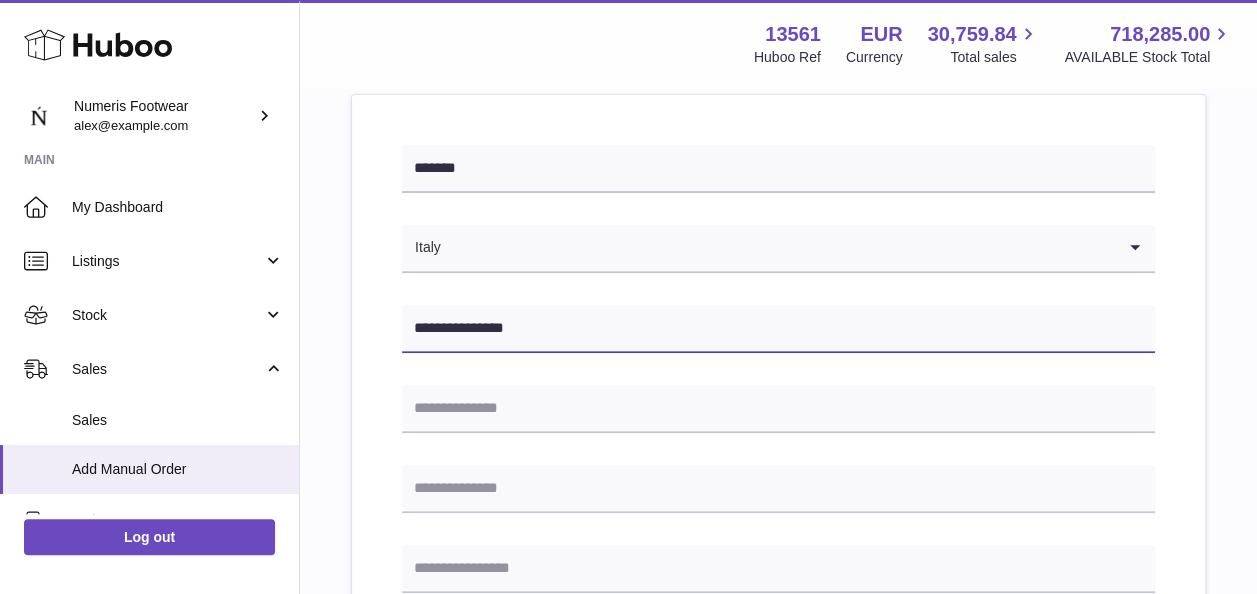 type on "**********" 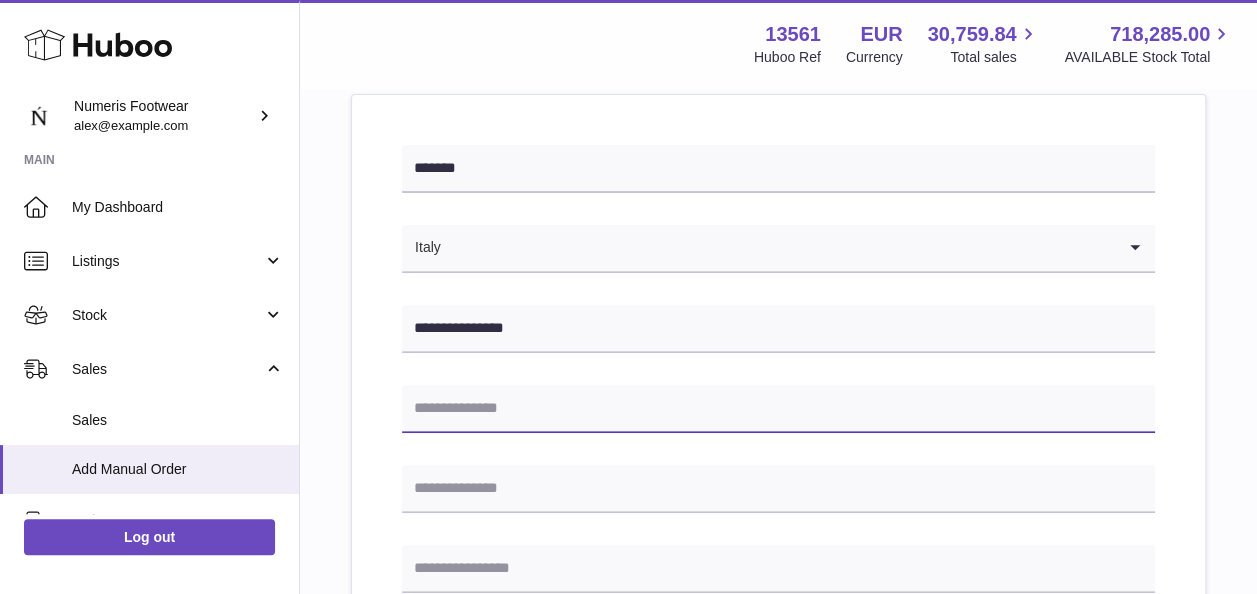 click at bounding box center (778, 409) 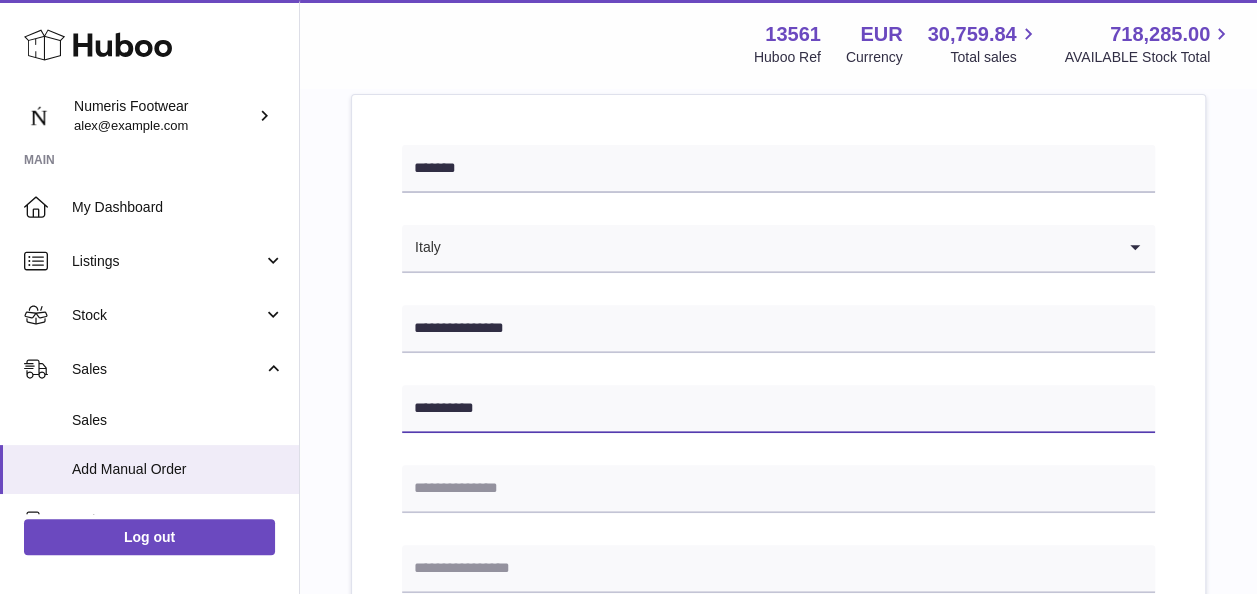 type on "**********" 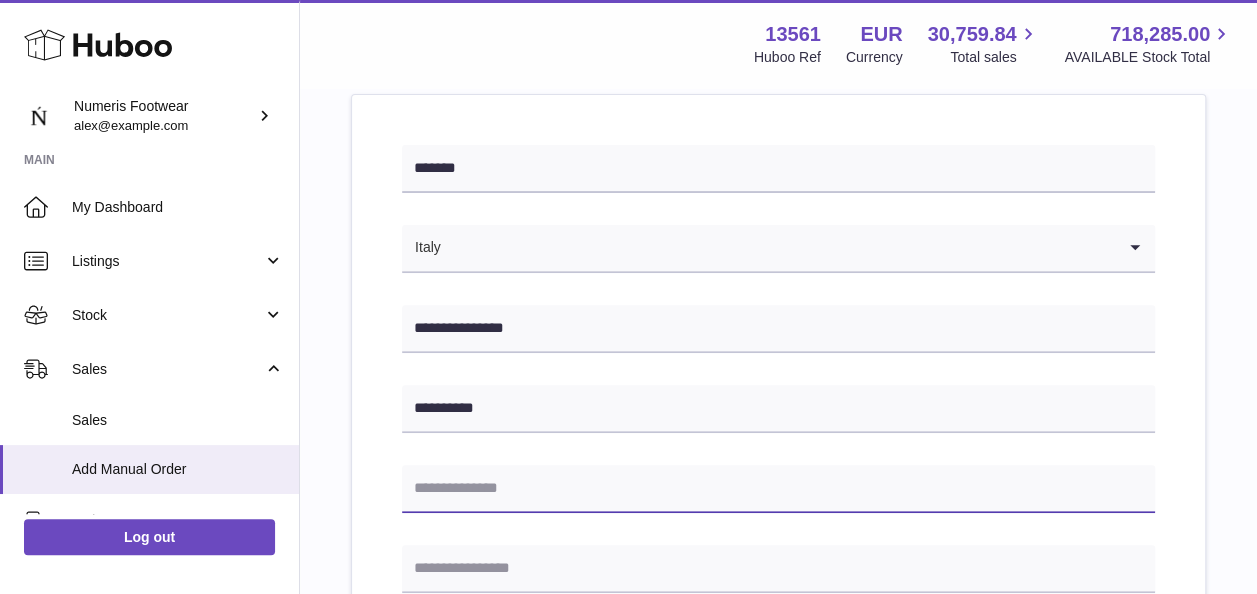 click at bounding box center [778, 489] 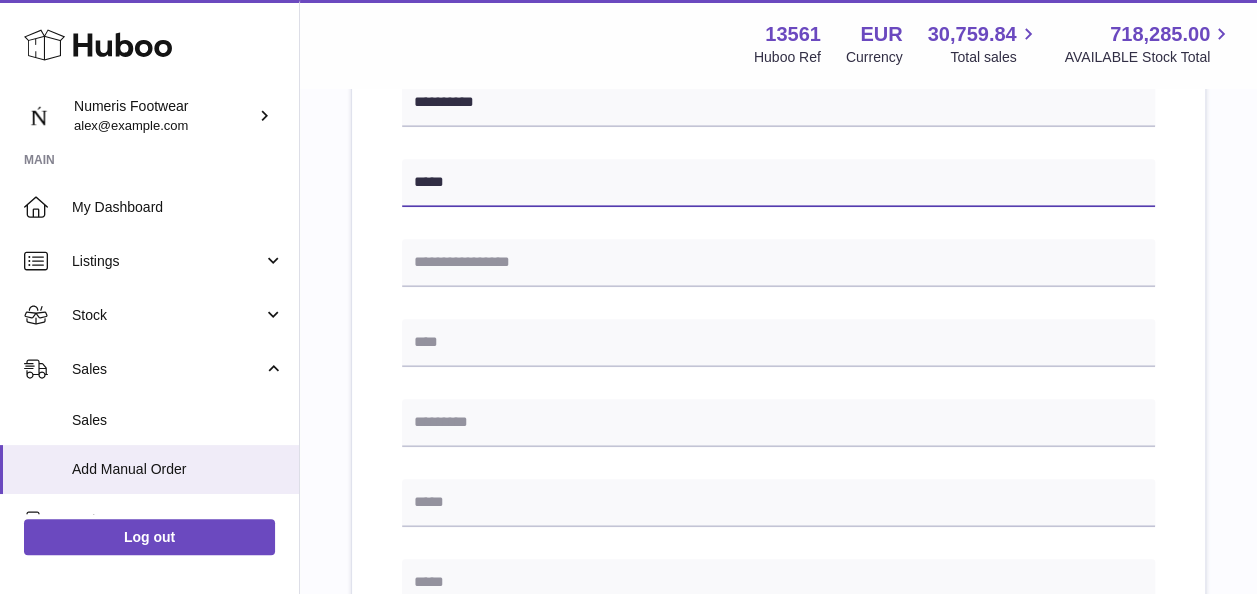 scroll, scrollTop: 541, scrollLeft: 0, axis: vertical 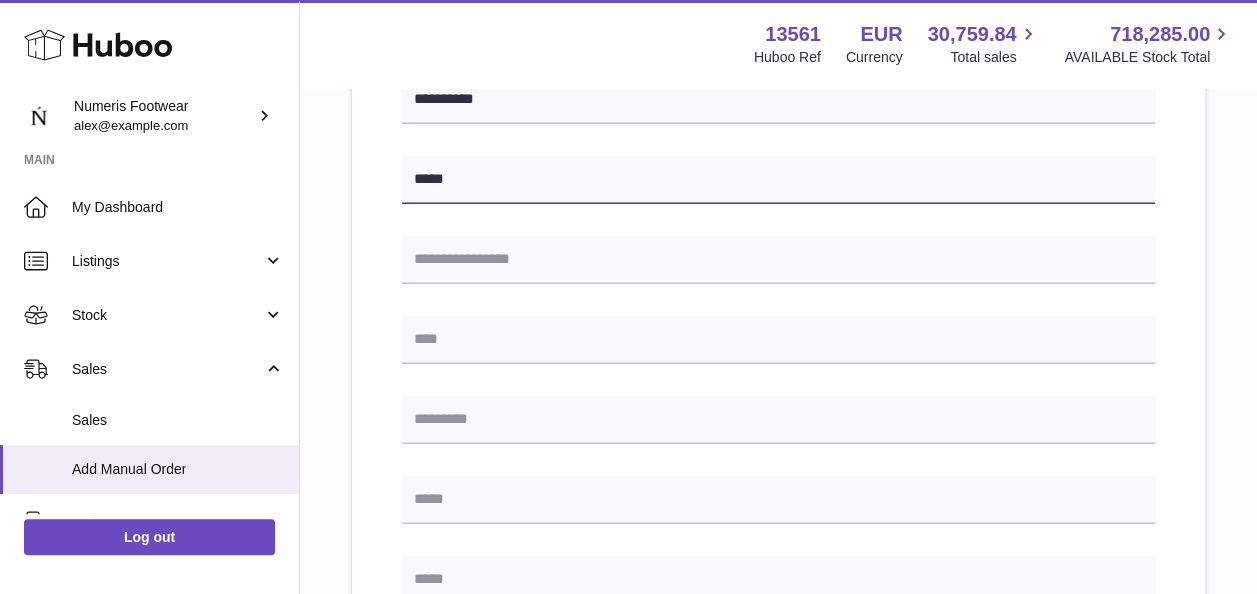 type on "*****" 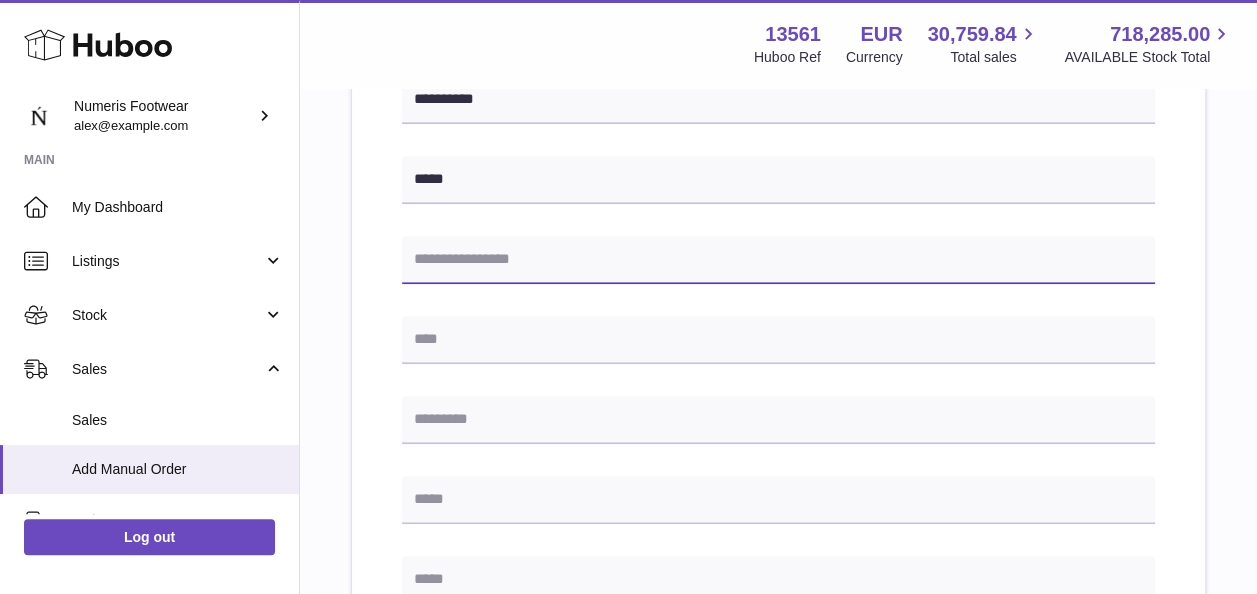 click at bounding box center [778, 260] 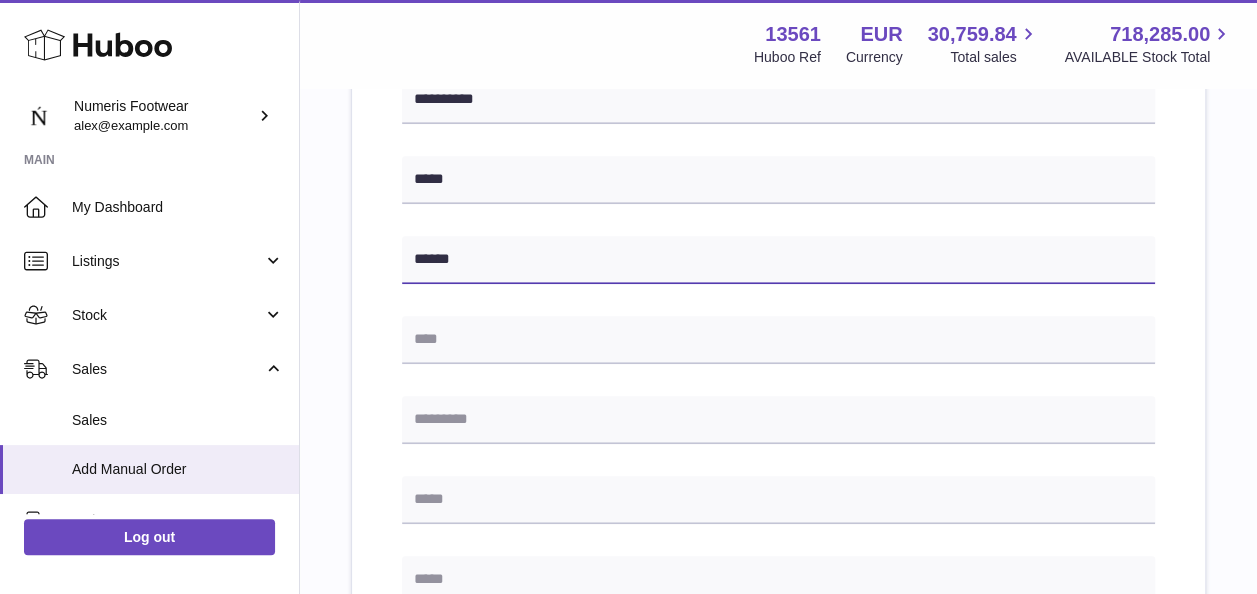 type on "******" 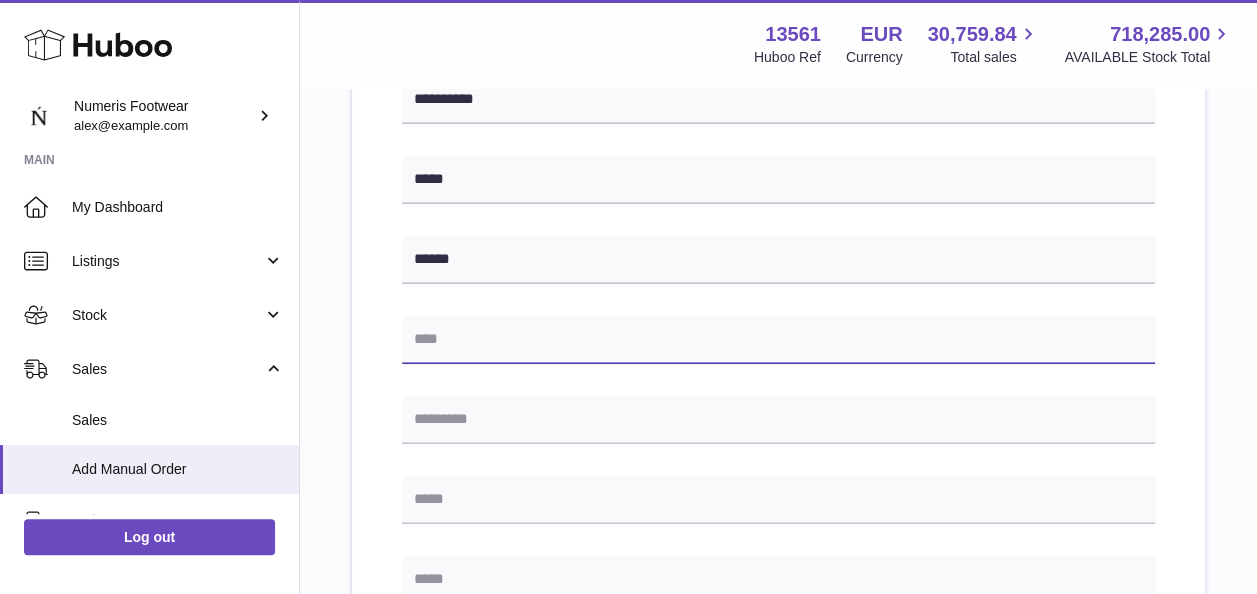 click at bounding box center [778, 340] 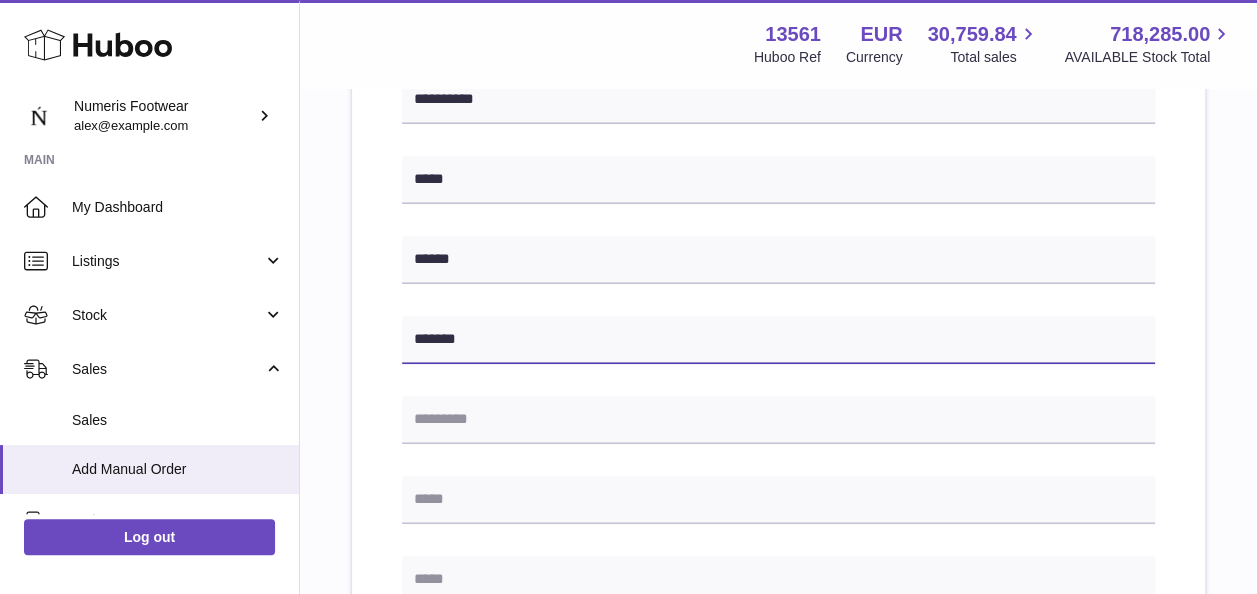 type on "*******" 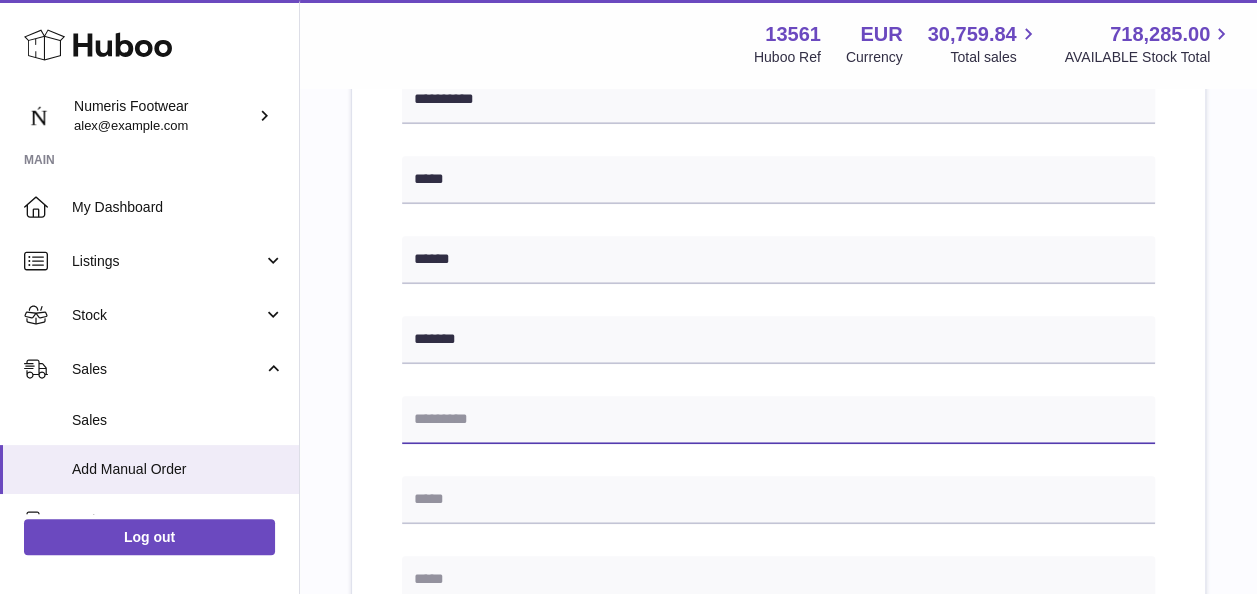 click at bounding box center (778, 420) 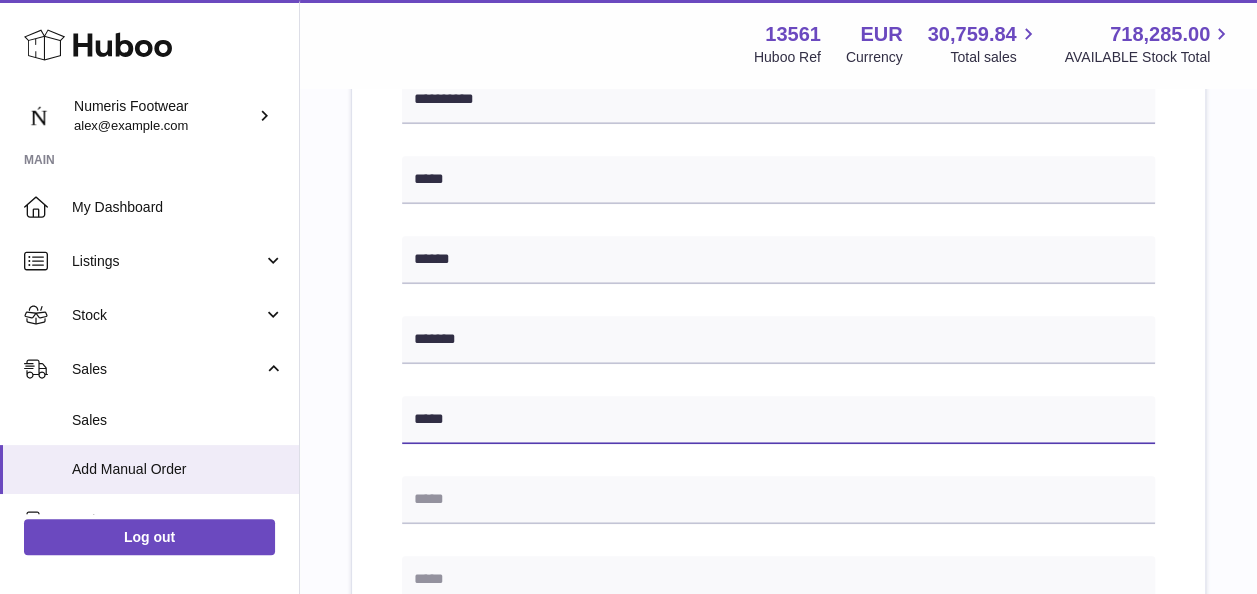 type on "*****" 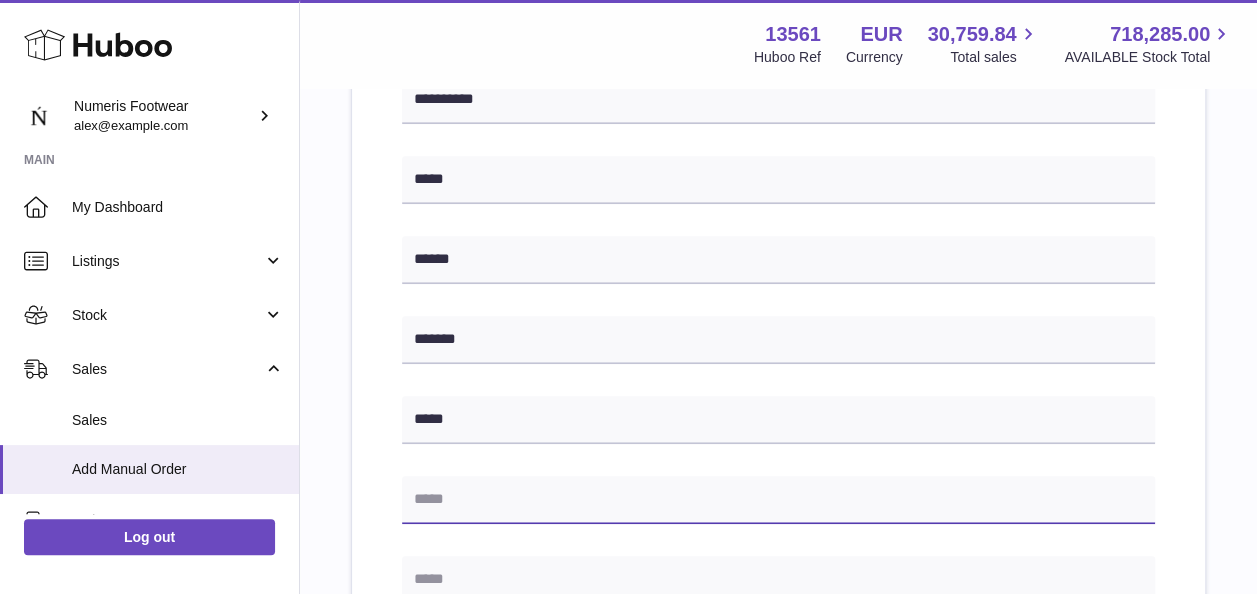click at bounding box center (778, 500) 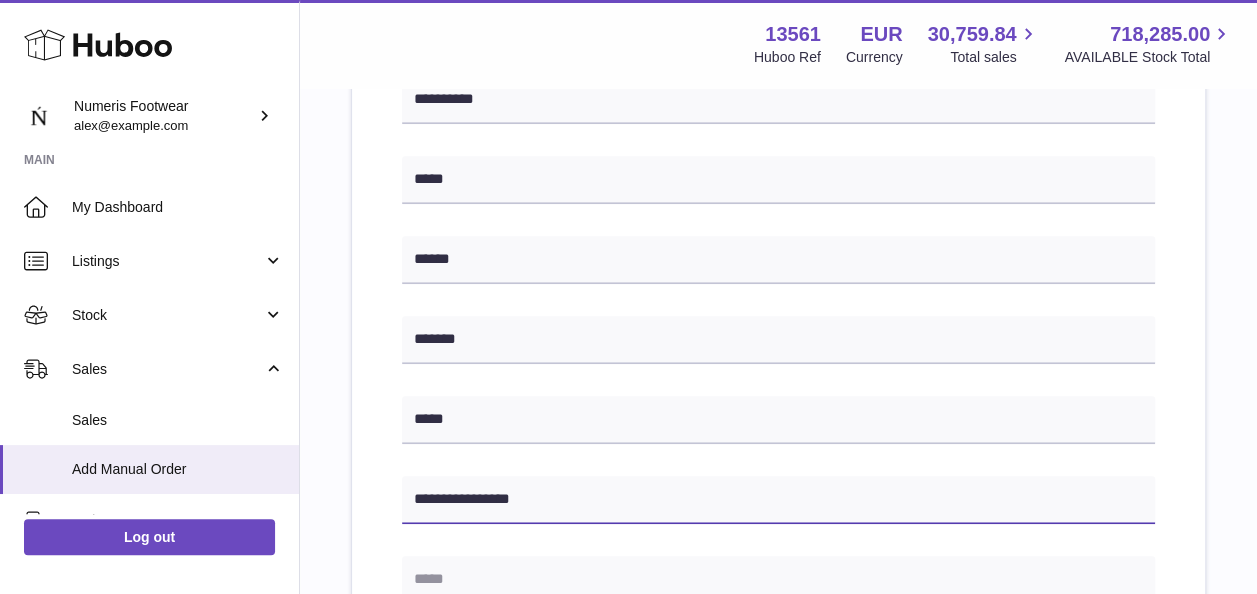 type on "**********" 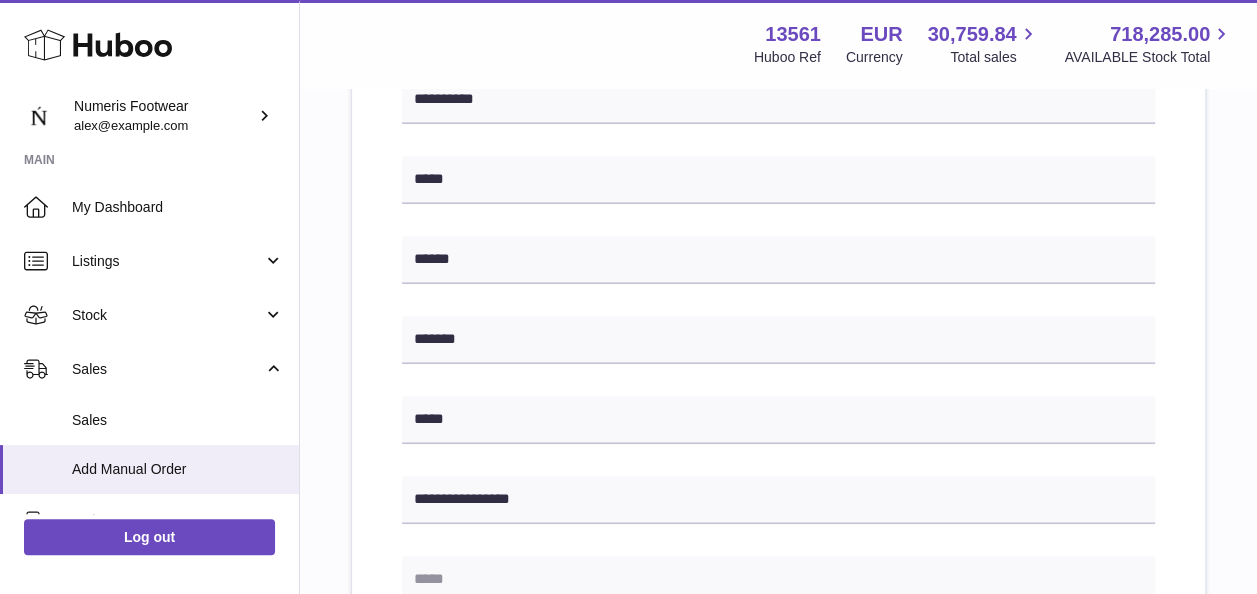 click at bounding box center [778, 580] 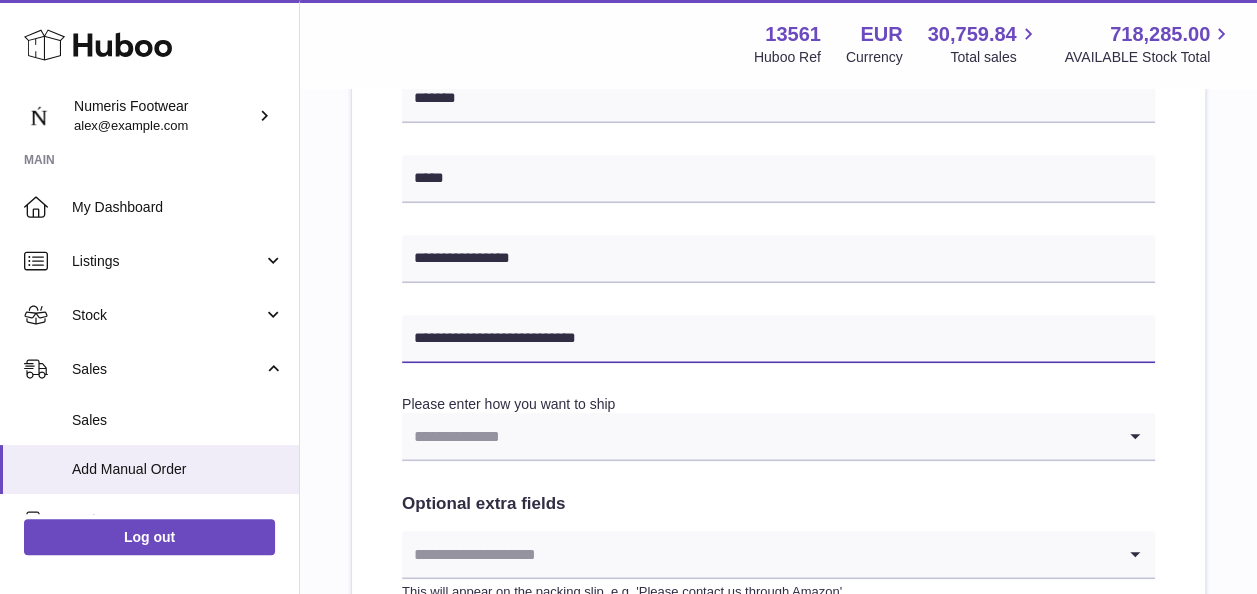 scroll, scrollTop: 783, scrollLeft: 0, axis: vertical 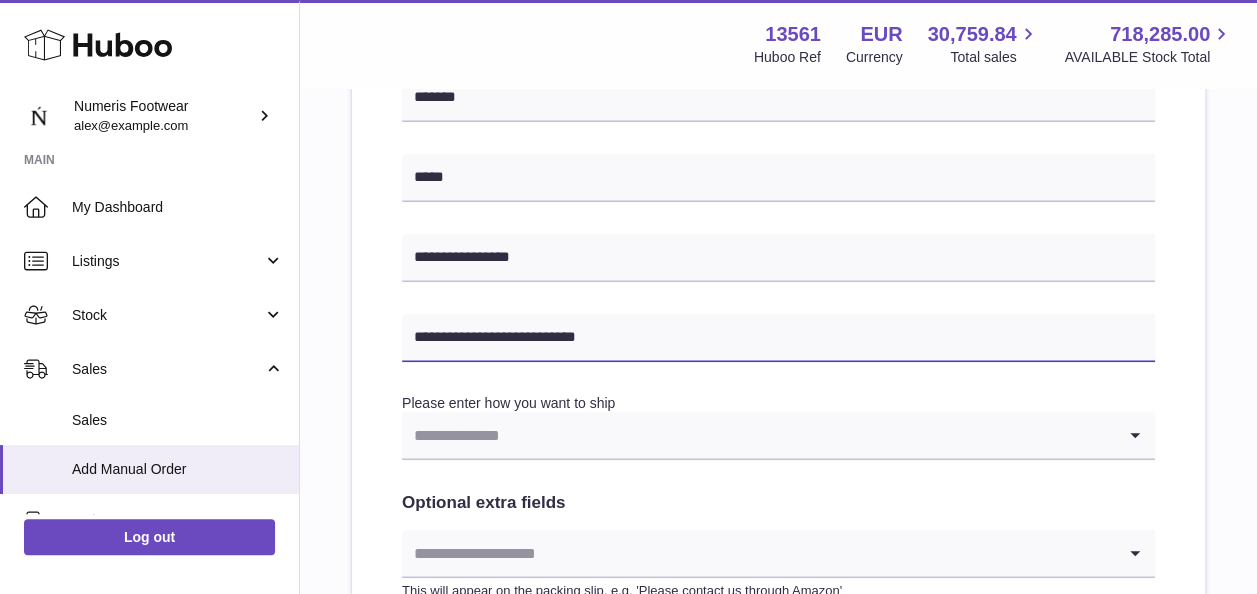 type on "**********" 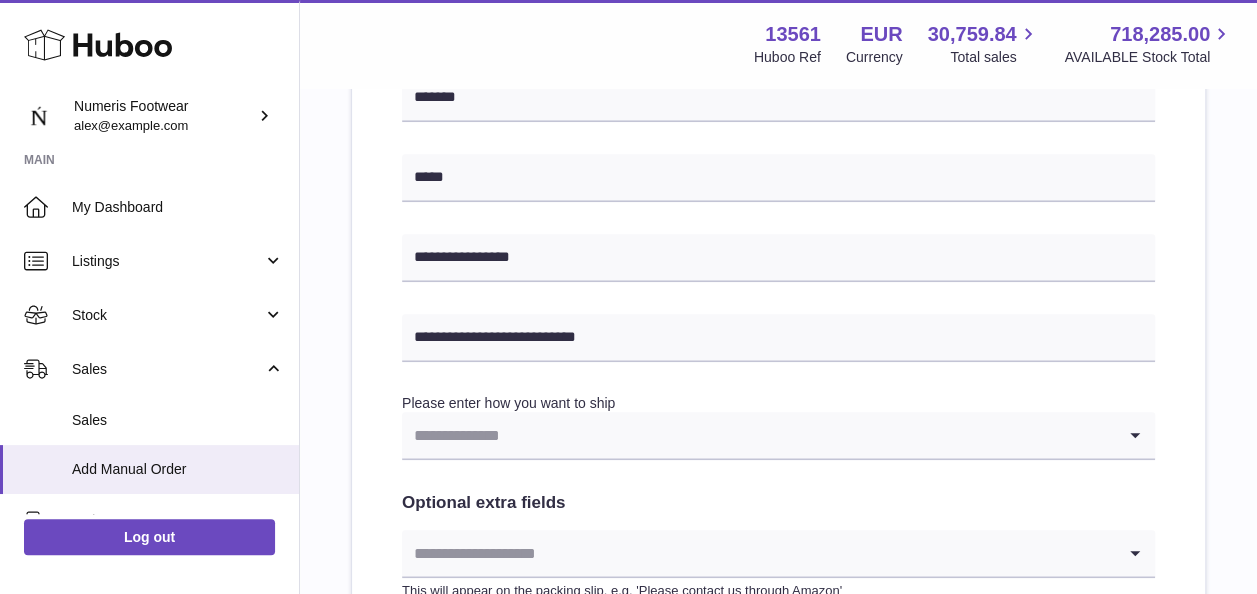 click at bounding box center [758, 435] 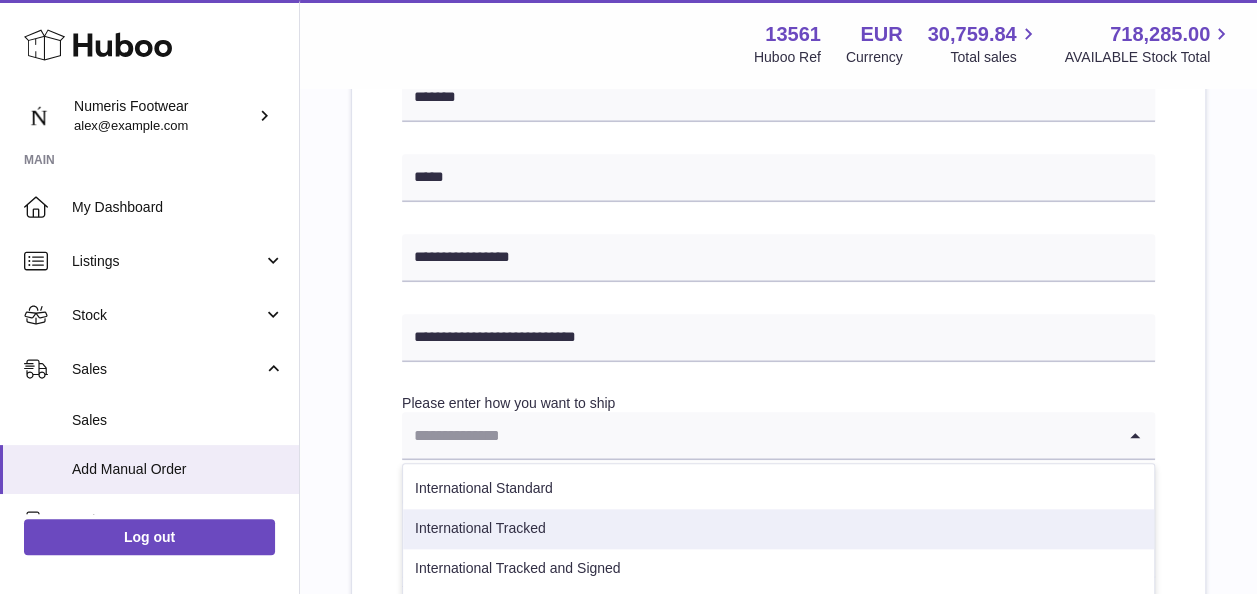 click on "International Tracked" at bounding box center [778, 529] 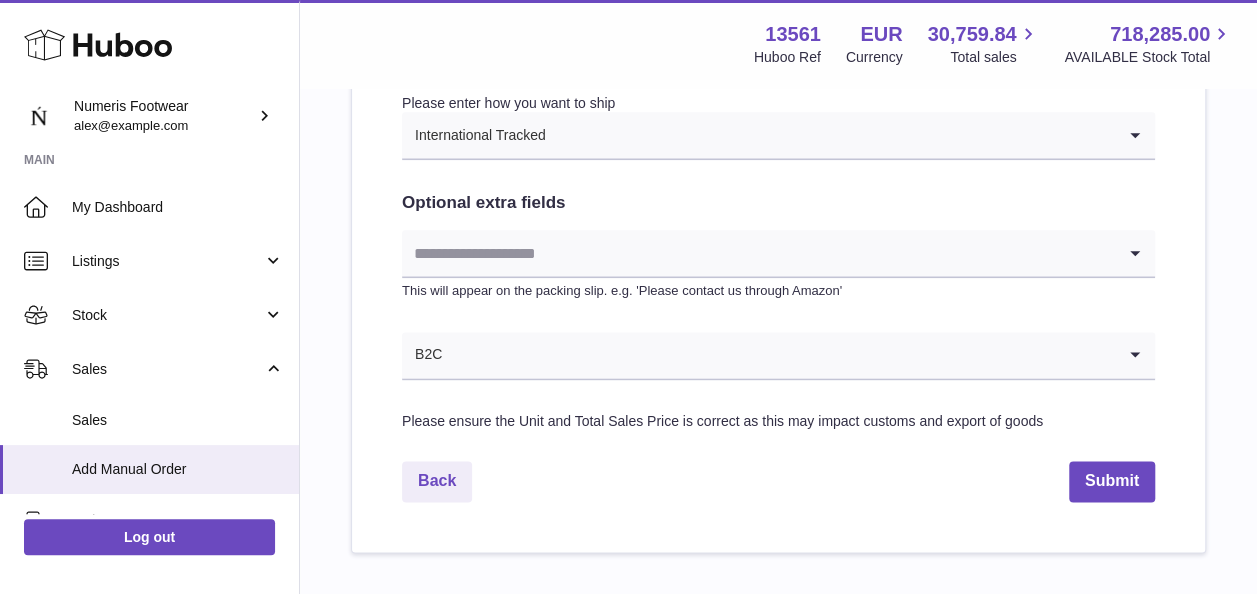 scroll, scrollTop: 1198, scrollLeft: 0, axis: vertical 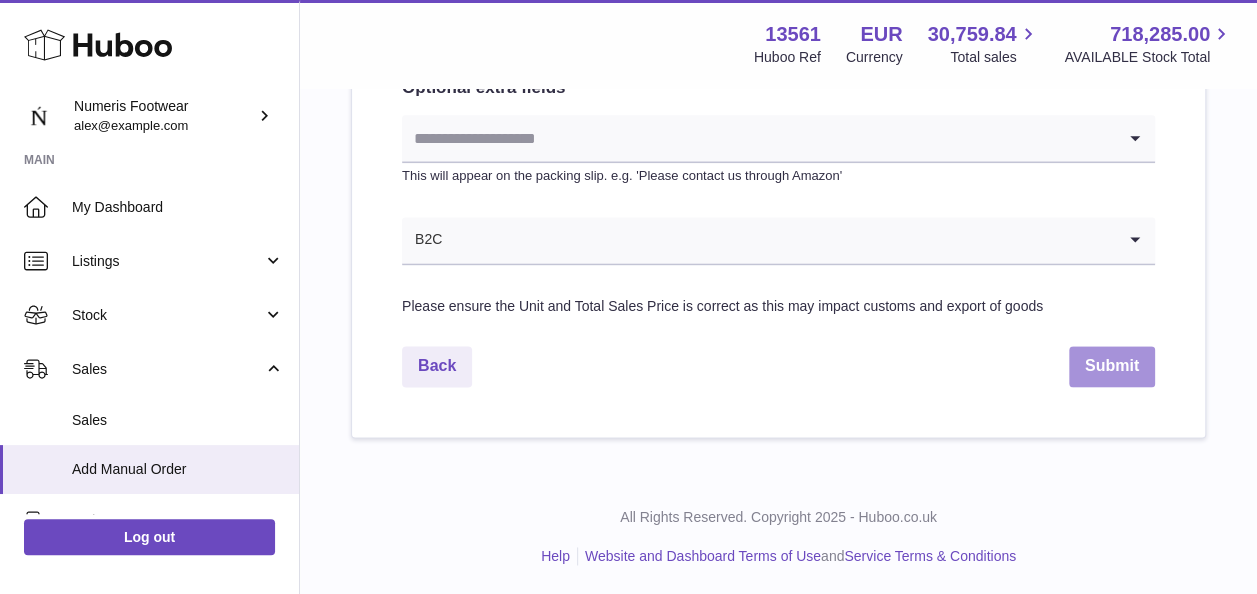 click on "Submit" at bounding box center [1112, 366] 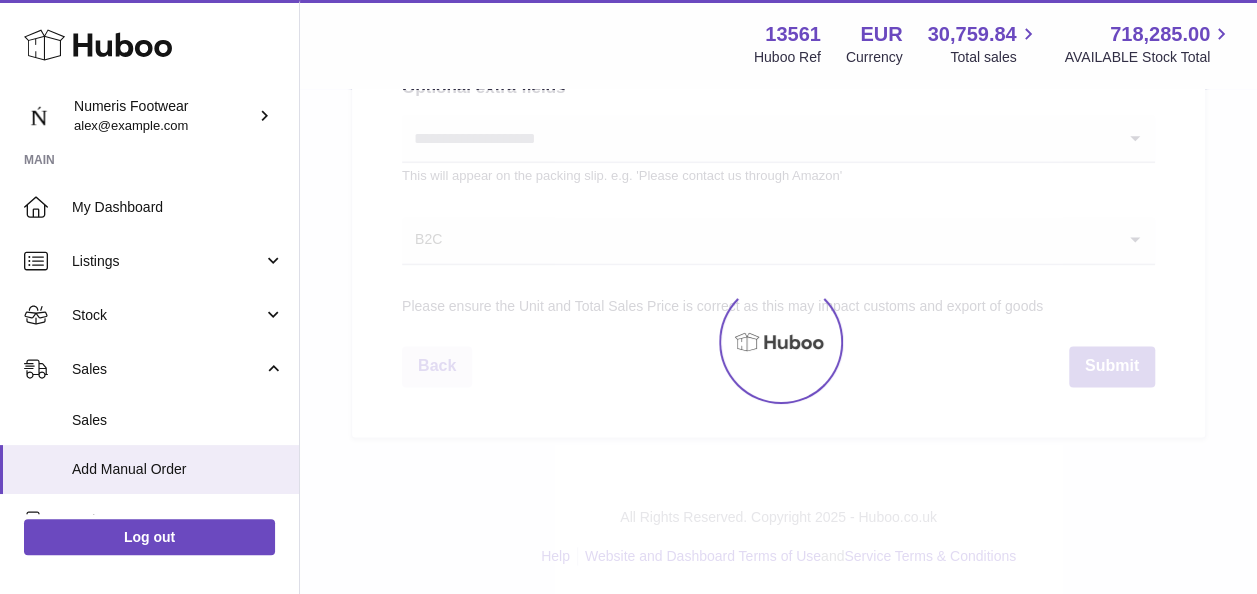 scroll, scrollTop: 0, scrollLeft: 0, axis: both 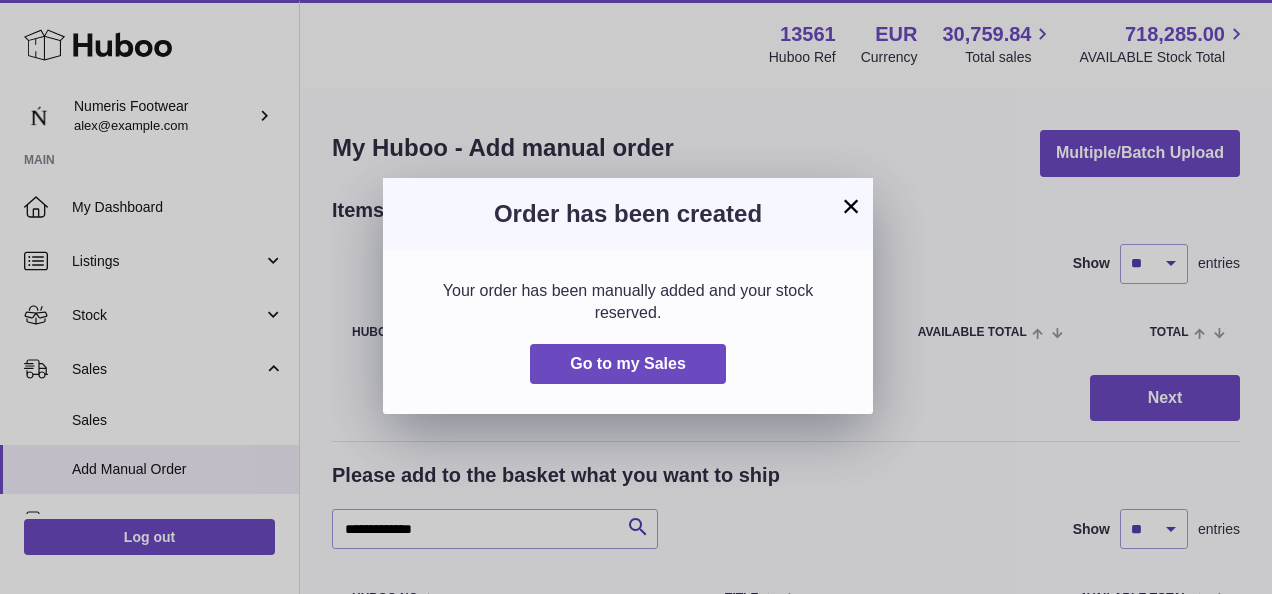 click on "×" at bounding box center [851, 206] 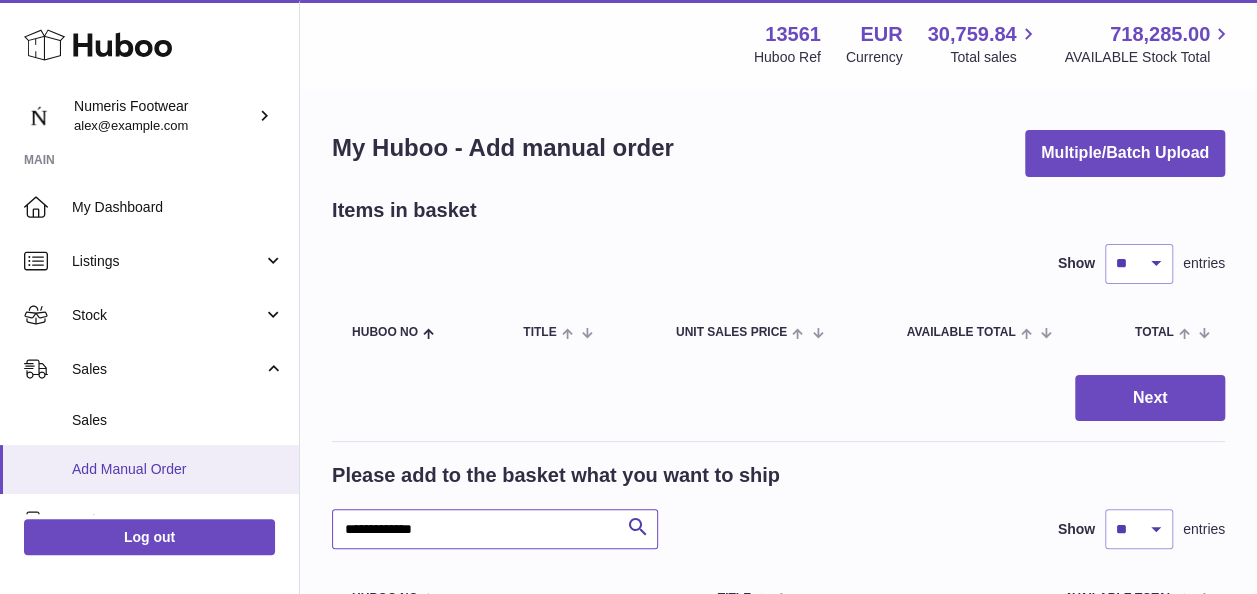 drag, startPoint x: 559, startPoint y: 532, endPoint x: 213, endPoint y: 492, distance: 348.30447 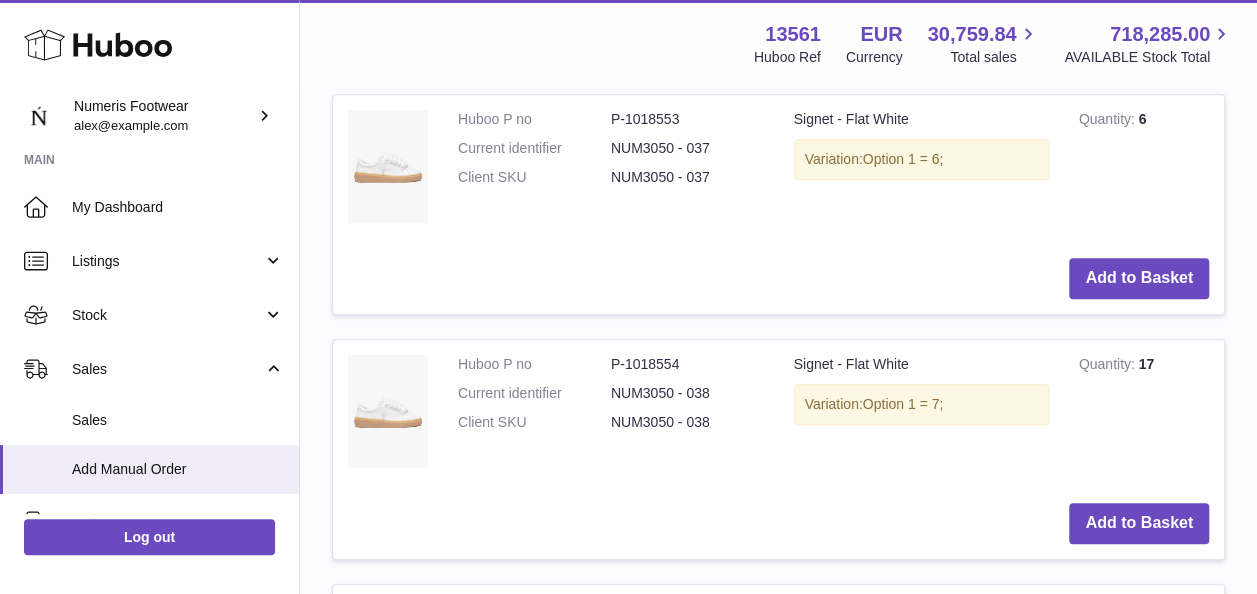 scroll, scrollTop: 532, scrollLeft: 0, axis: vertical 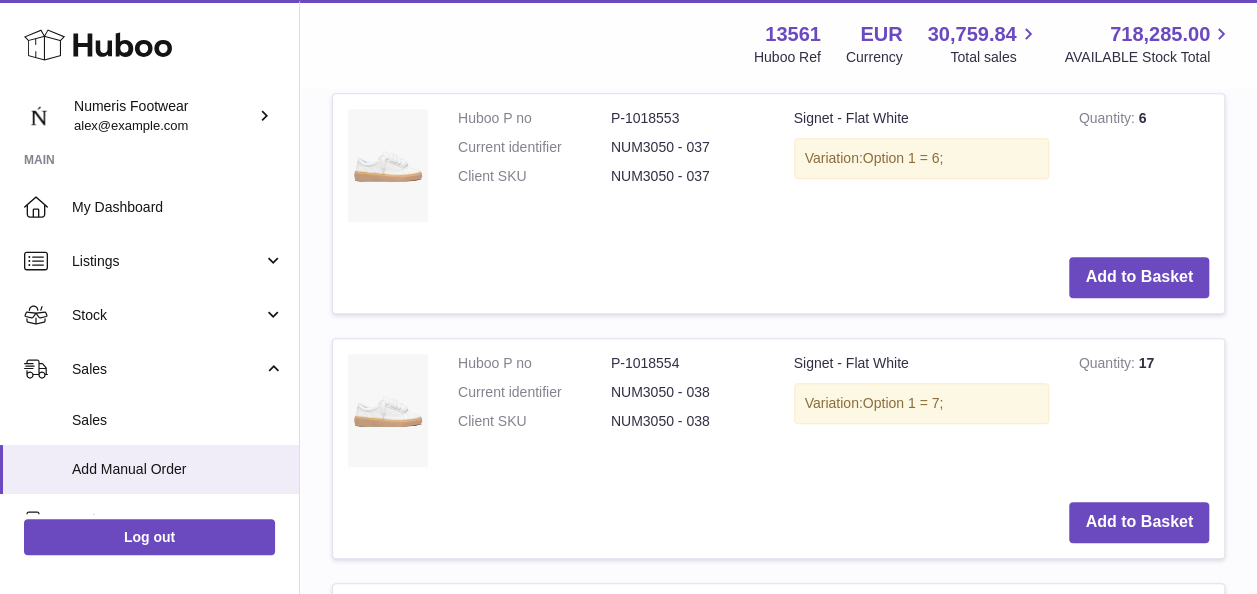 type on "**********" 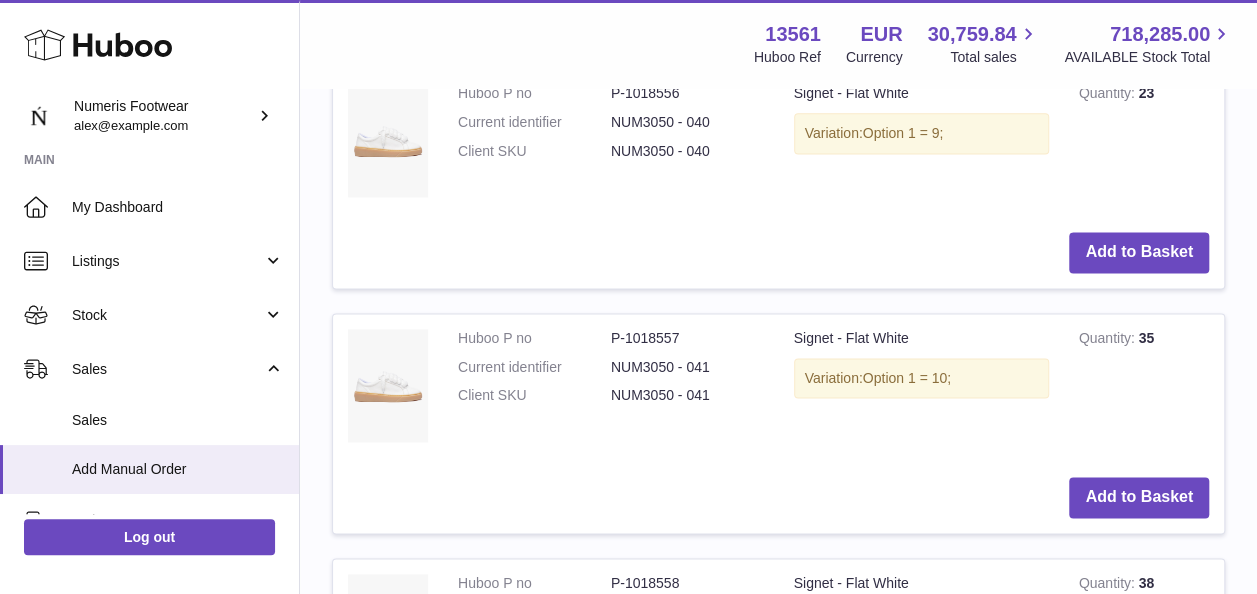 scroll, scrollTop: 1293, scrollLeft: 0, axis: vertical 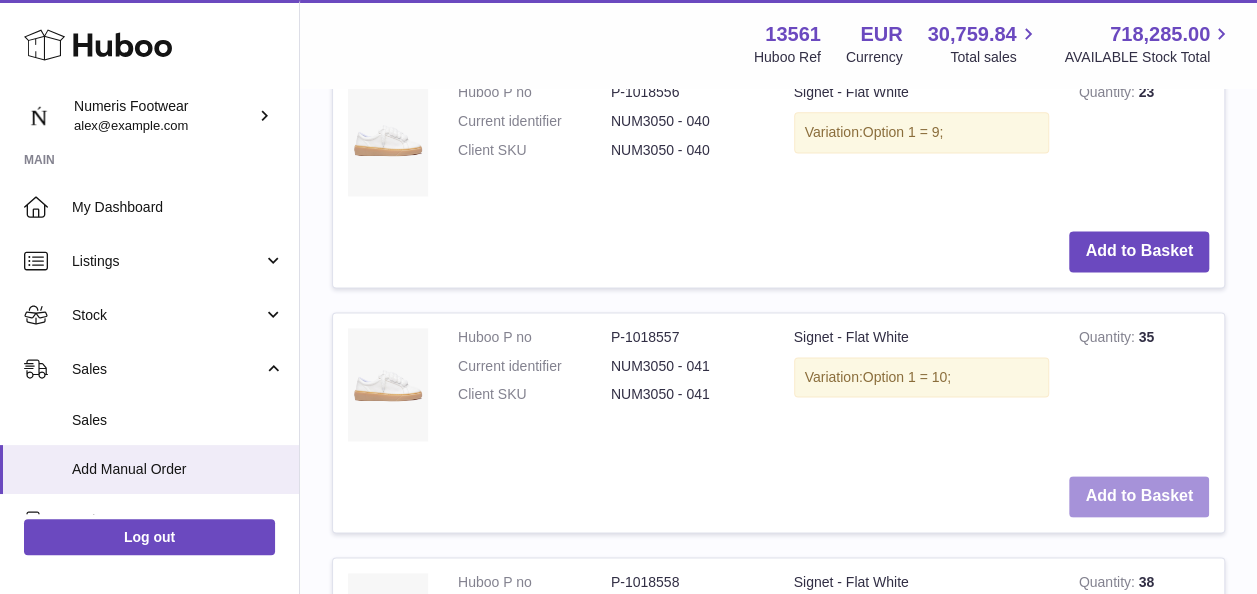 click on "Add to Basket" at bounding box center [1139, 496] 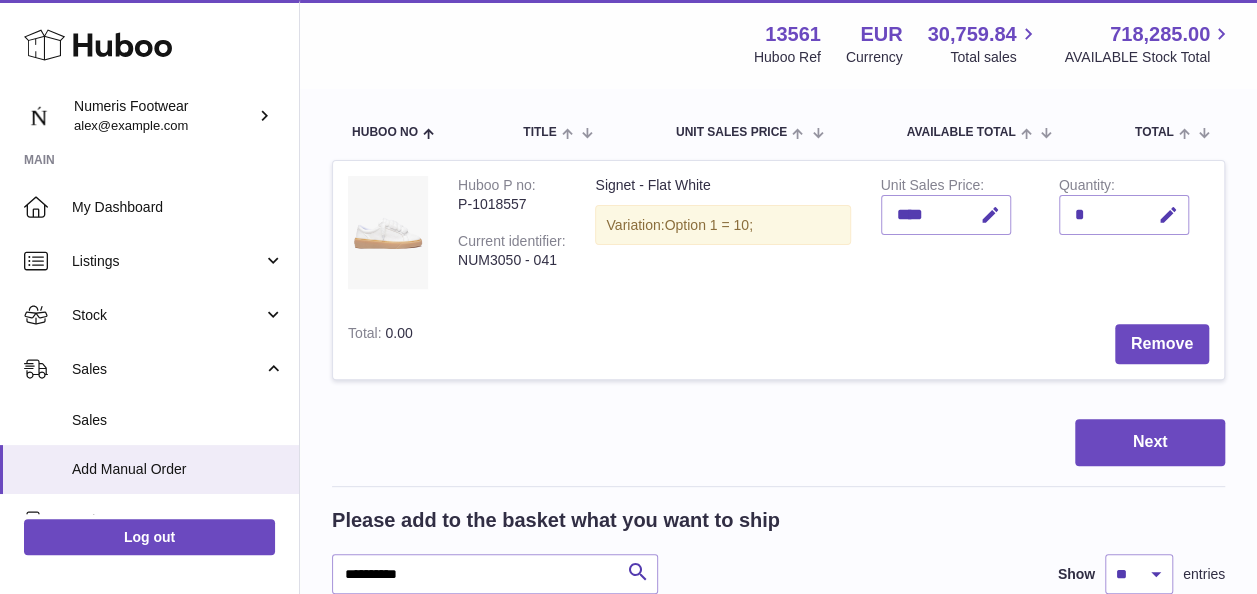 scroll, scrollTop: 200, scrollLeft: 0, axis: vertical 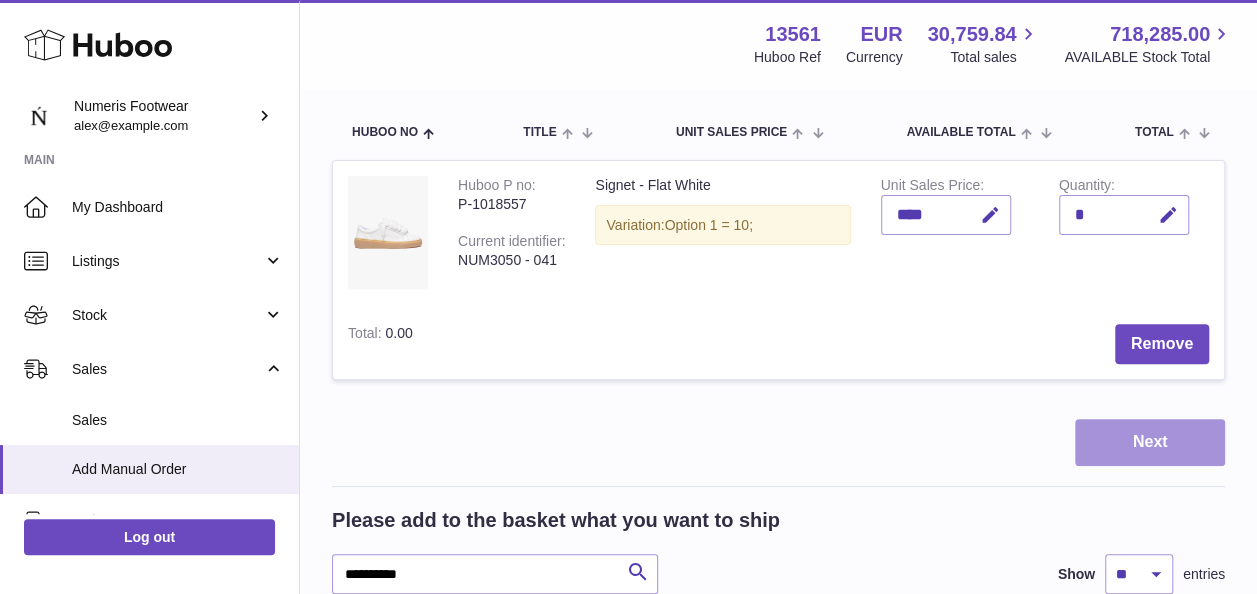 click on "Next" at bounding box center [1150, 442] 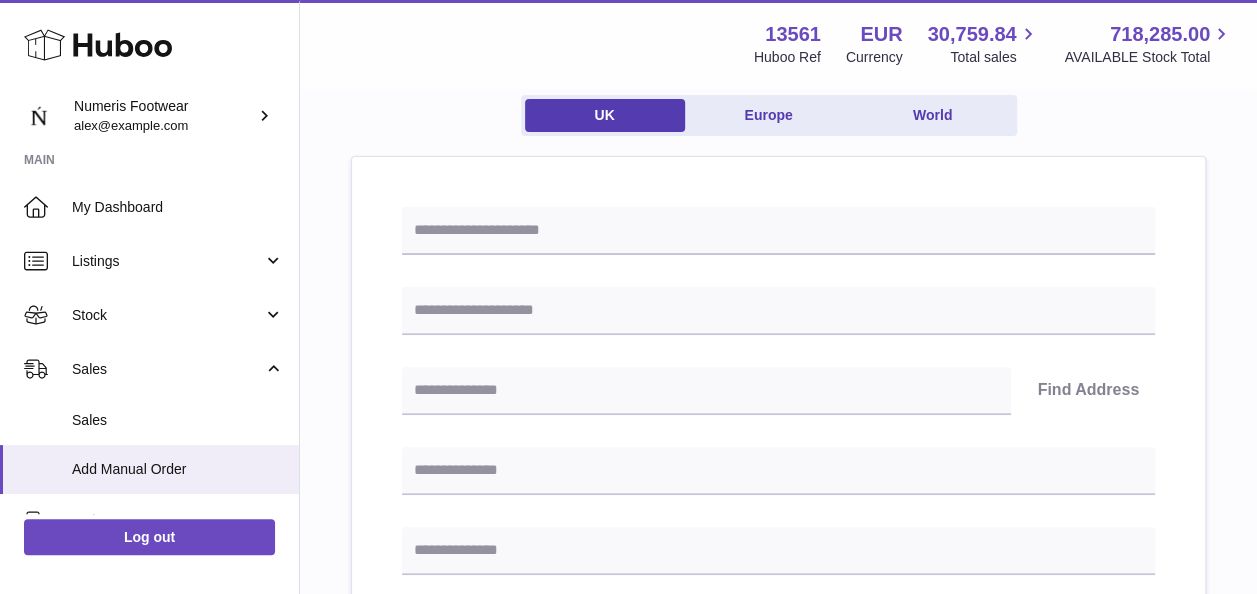 scroll, scrollTop: 0, scrollLeft: 0, axis: both 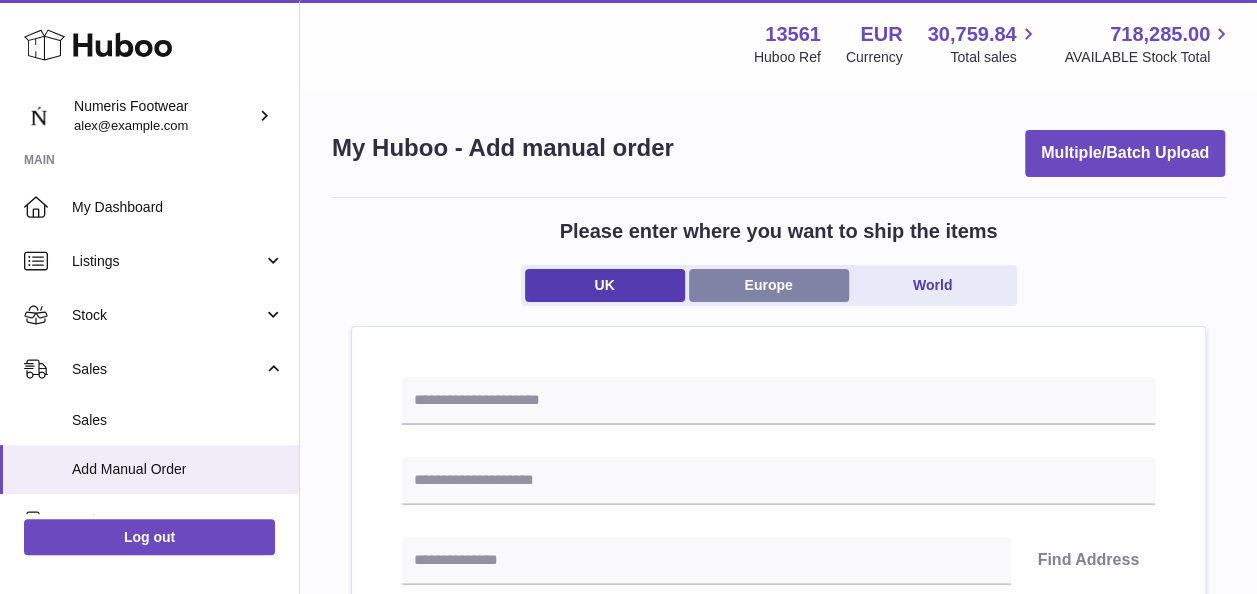 click on "Europe" at bounding box center (769, 285) 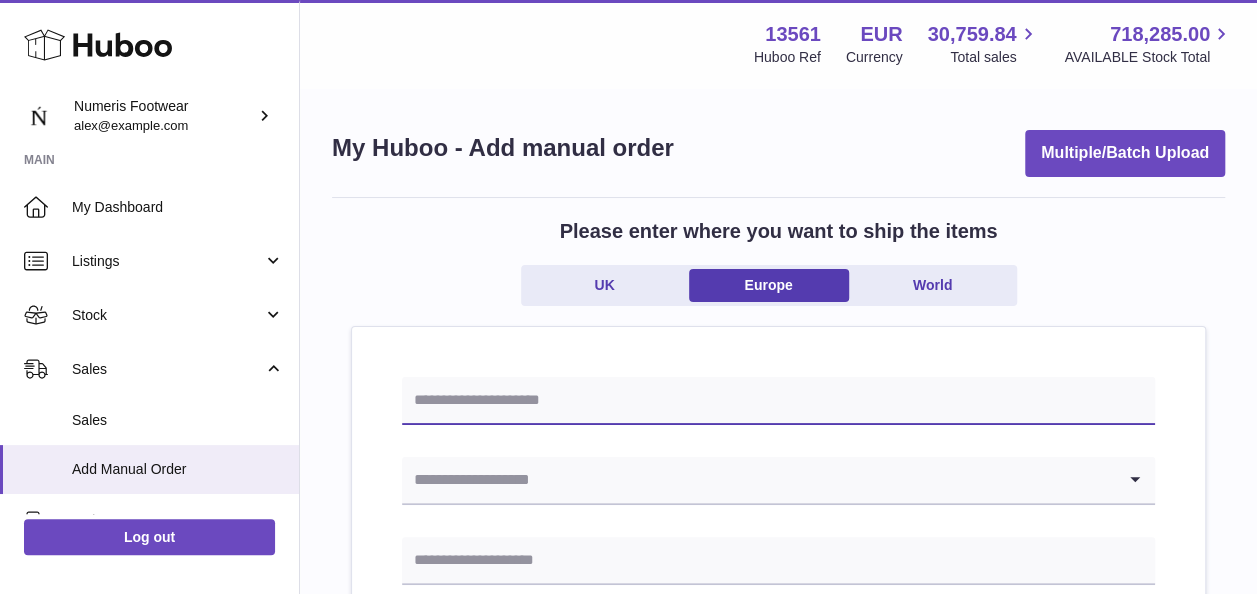 click at bounding box center [778, 401] 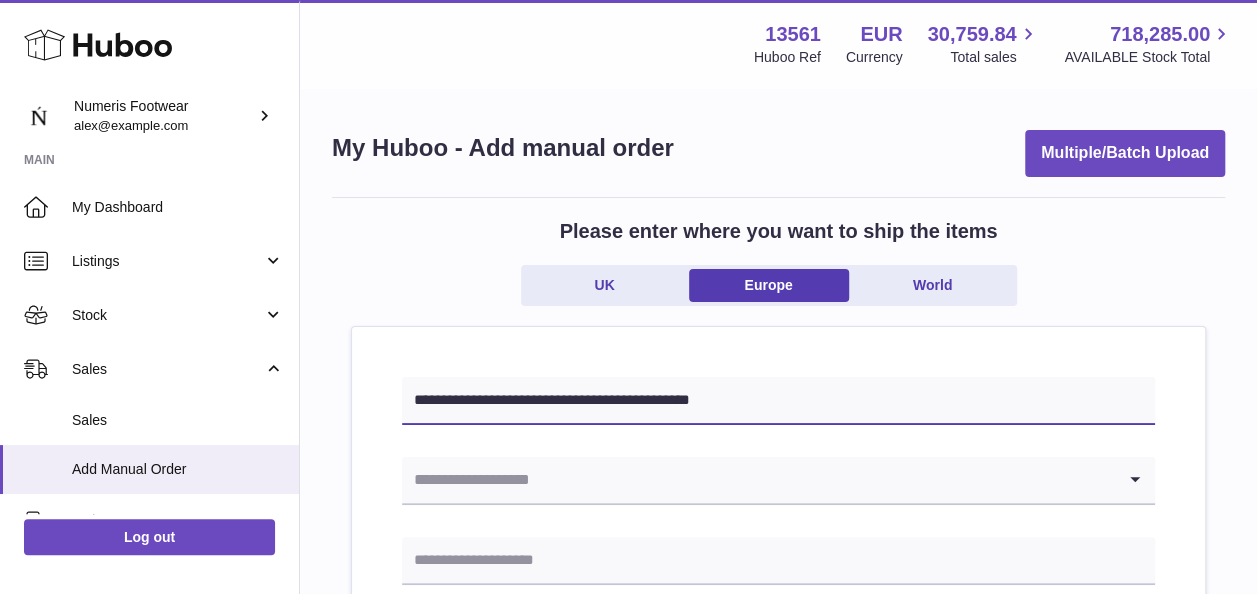 type on "**********" 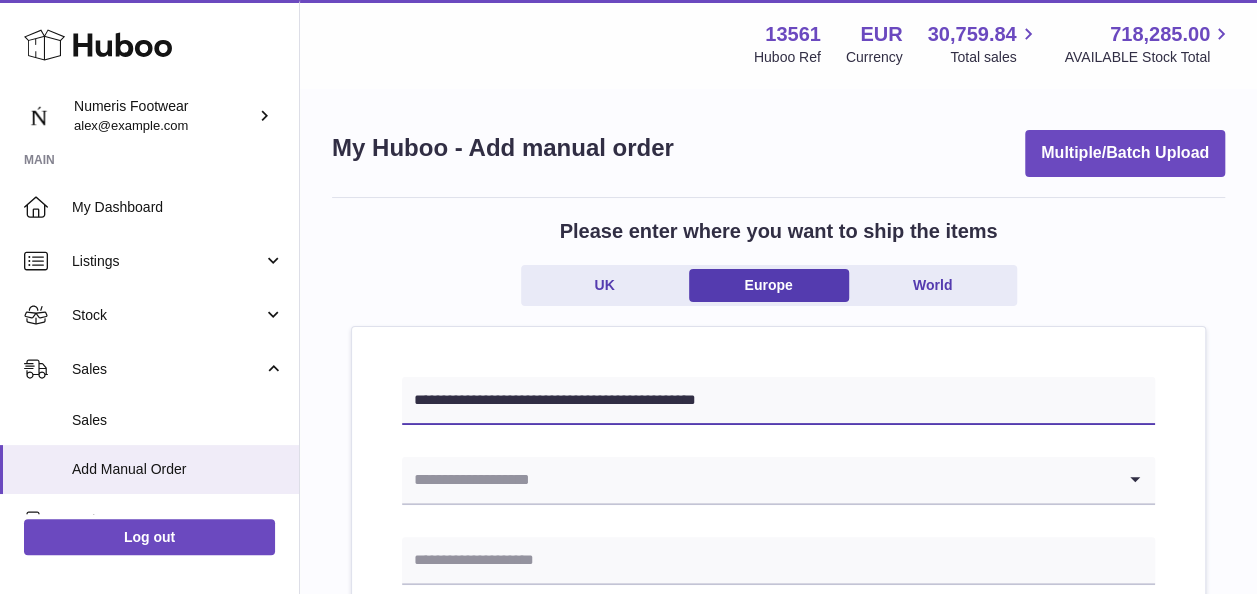 drag, startPoint x: 740, startPoint y: 398, endPoint x: 395, endPoint y: 381, distance: 345.41858 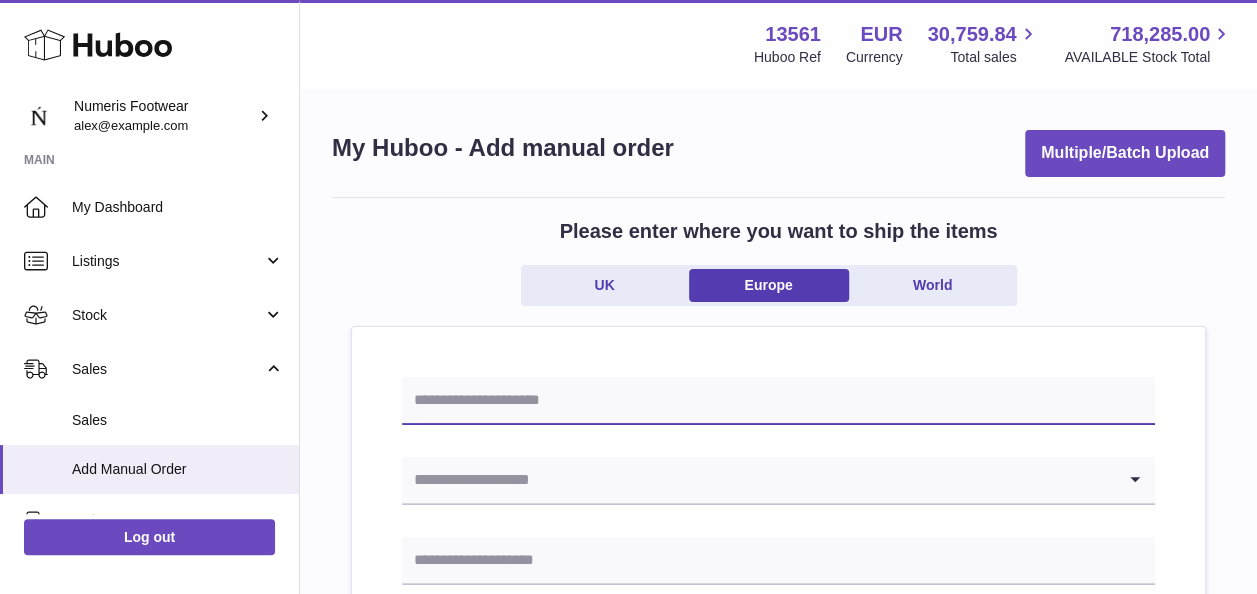 click at bounding box center (778, 401) 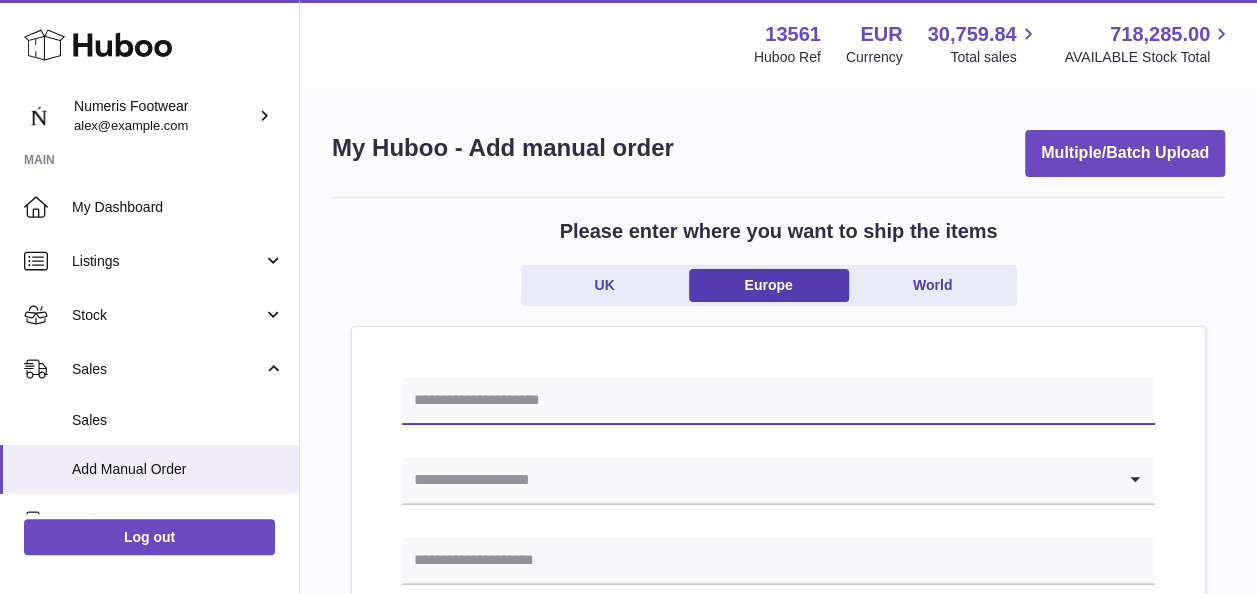 paste on "******" 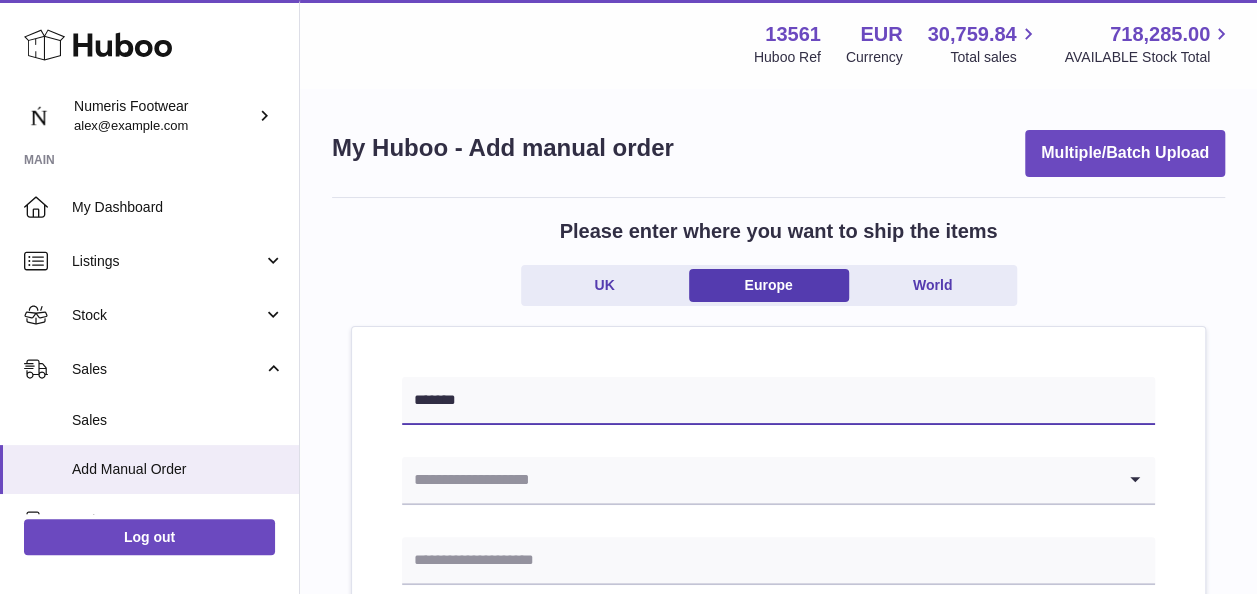 type on "*******" 